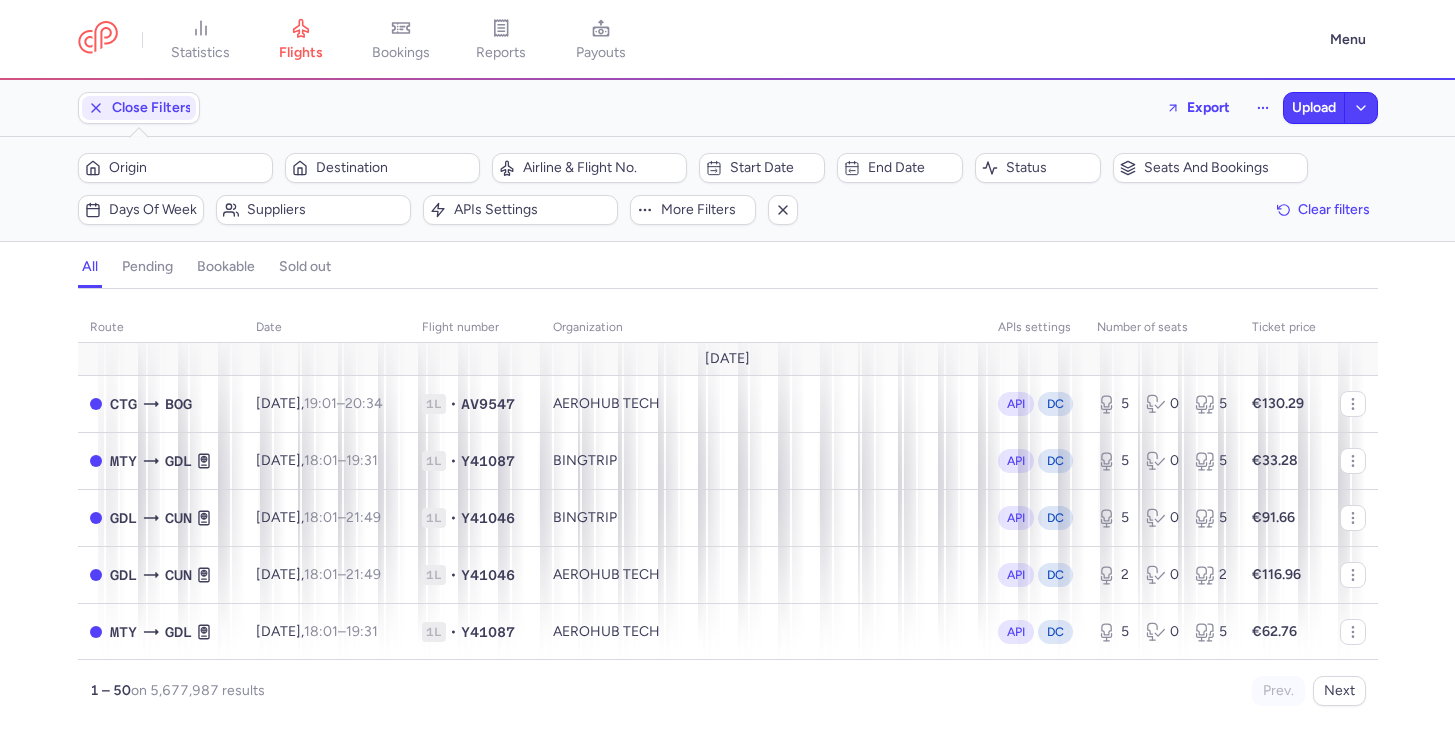 scroll, scrollTop: 0, scrollLeft: 0, axis: both 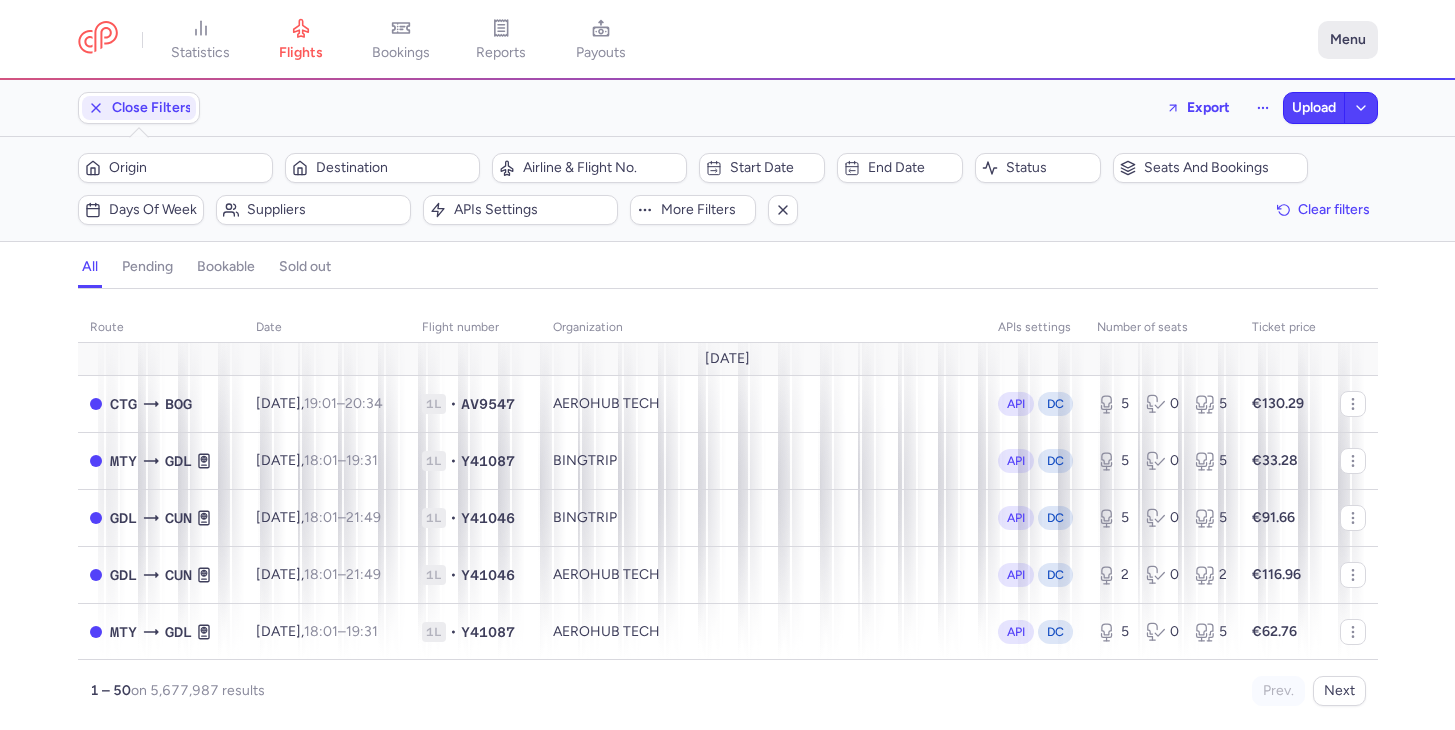 click on "Menu" at bounding box center (1348, 40) 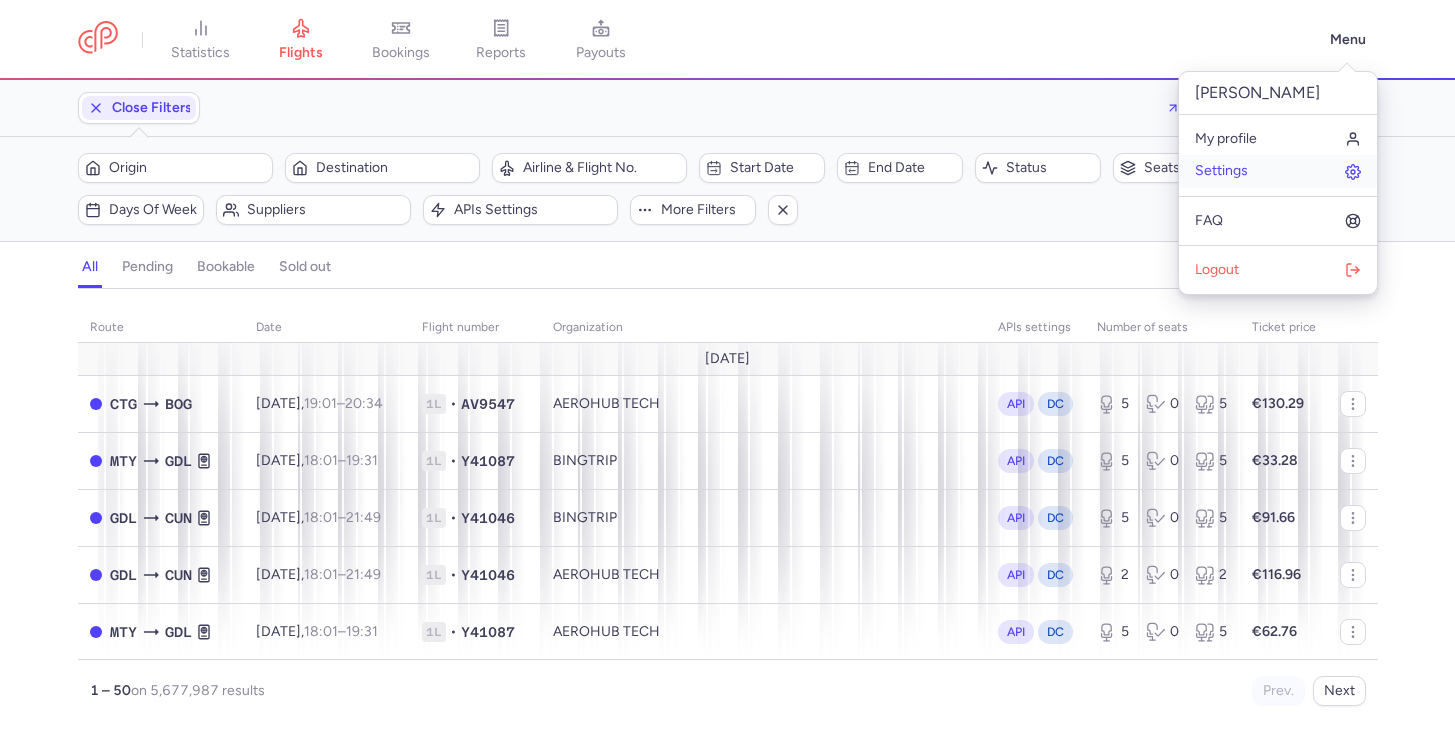 click on "Settings" at bounding box center [1278, 171] 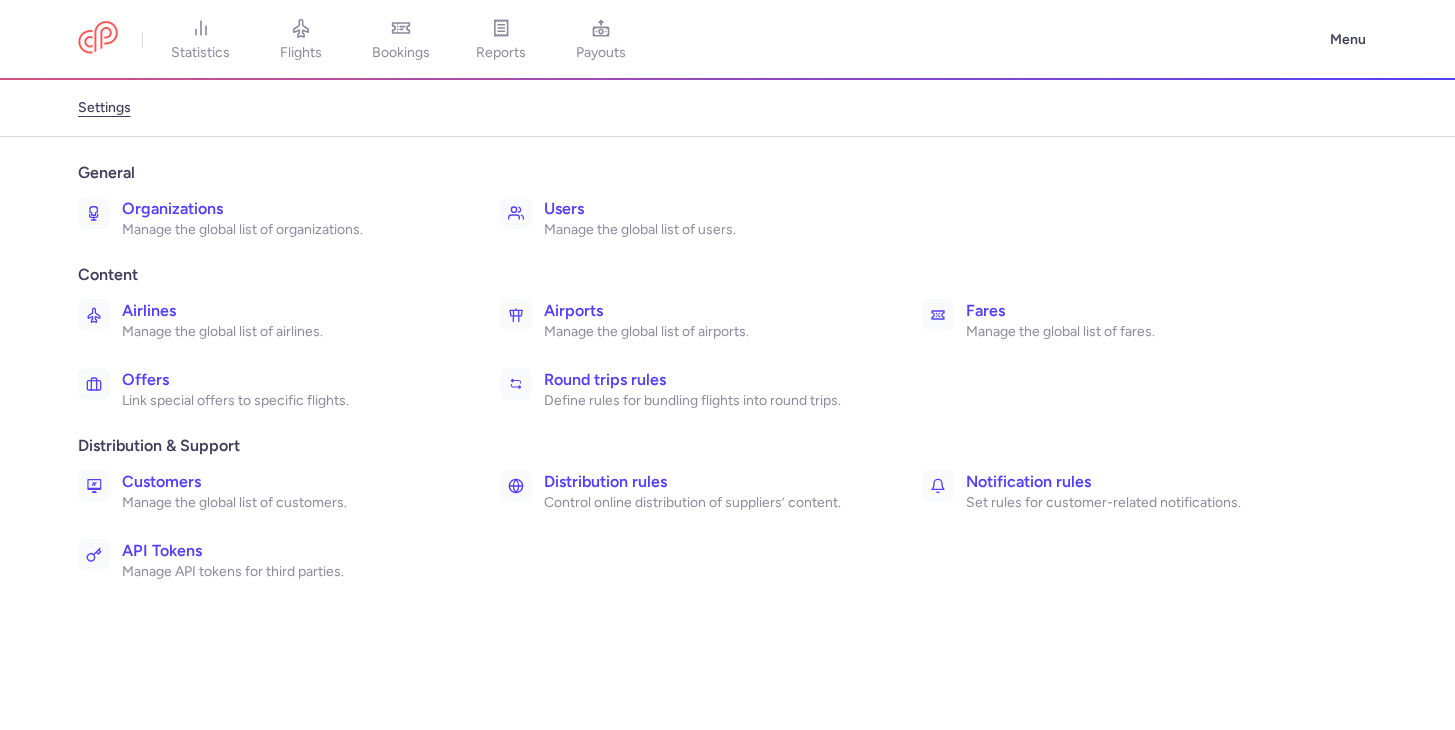 click on "Manage the global list of organizations." at bounding box center (289, 230) 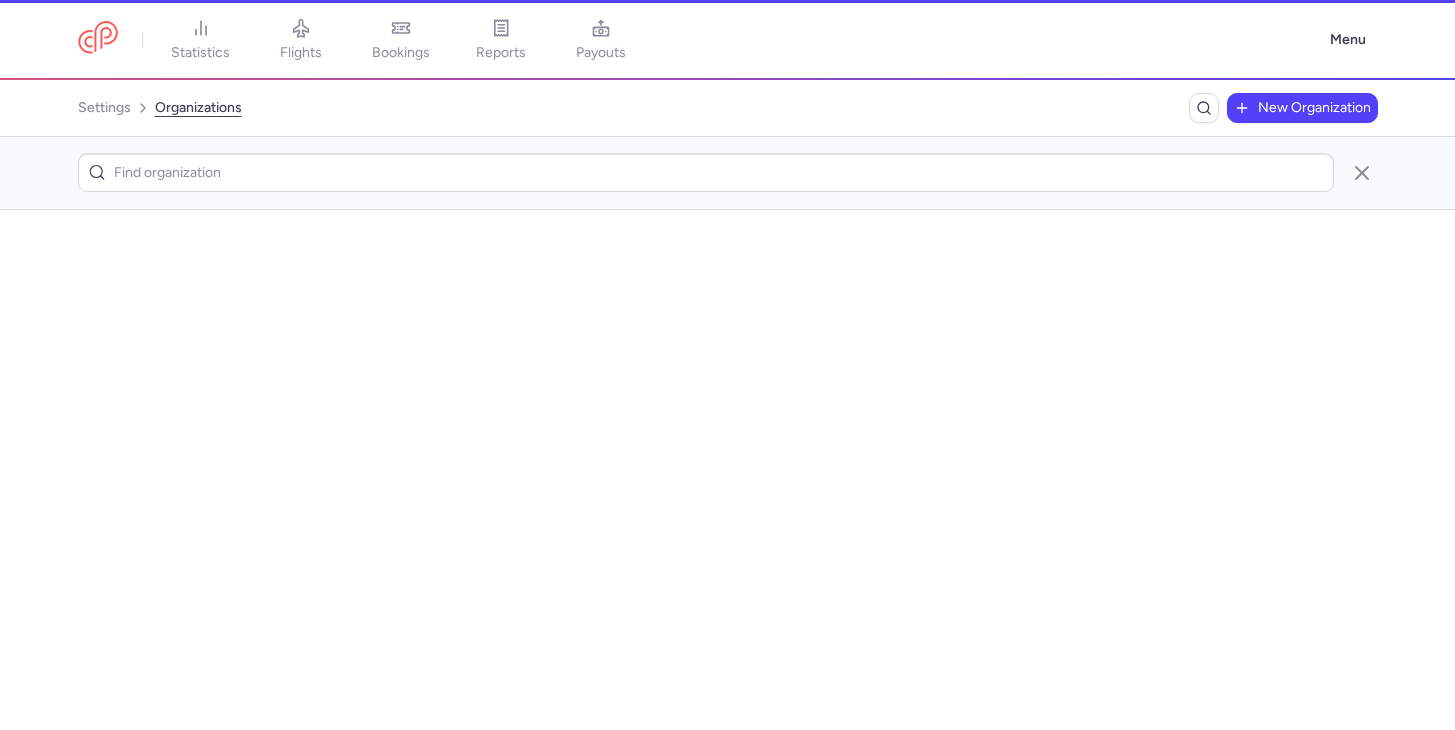 scroll, scrollTop: 0, scrollLeft: 0, axis: both 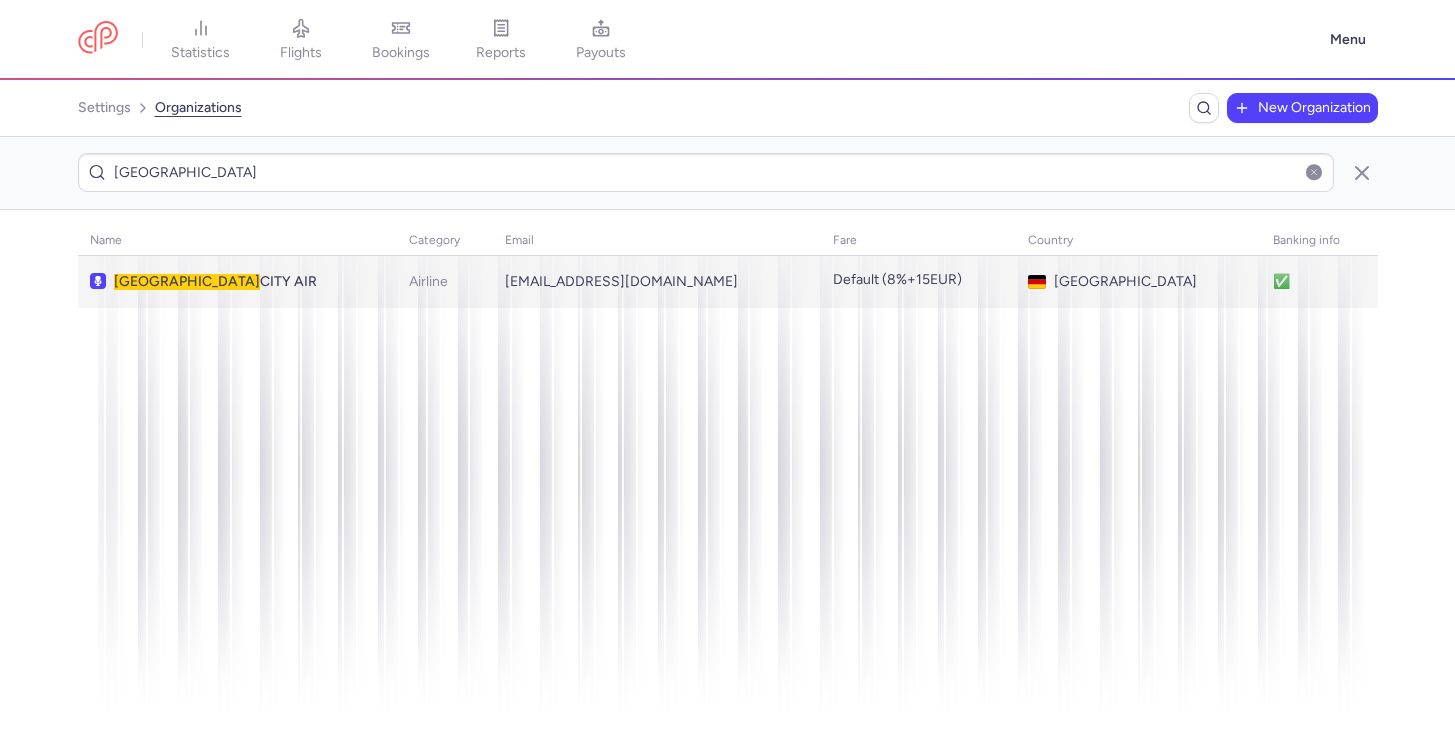 type on "[GEOGRAPHIC_DATA]" 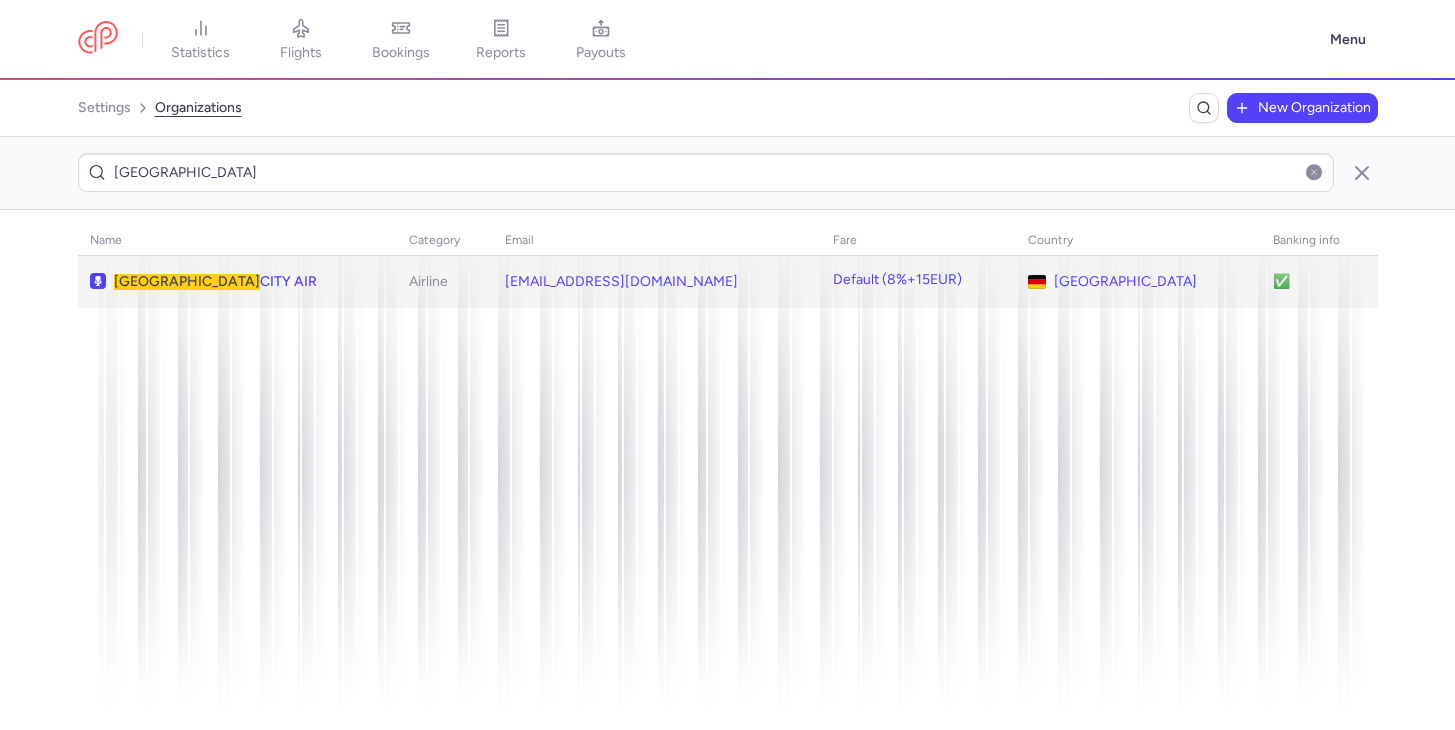click on "MANNHEIM  CITY AIR" 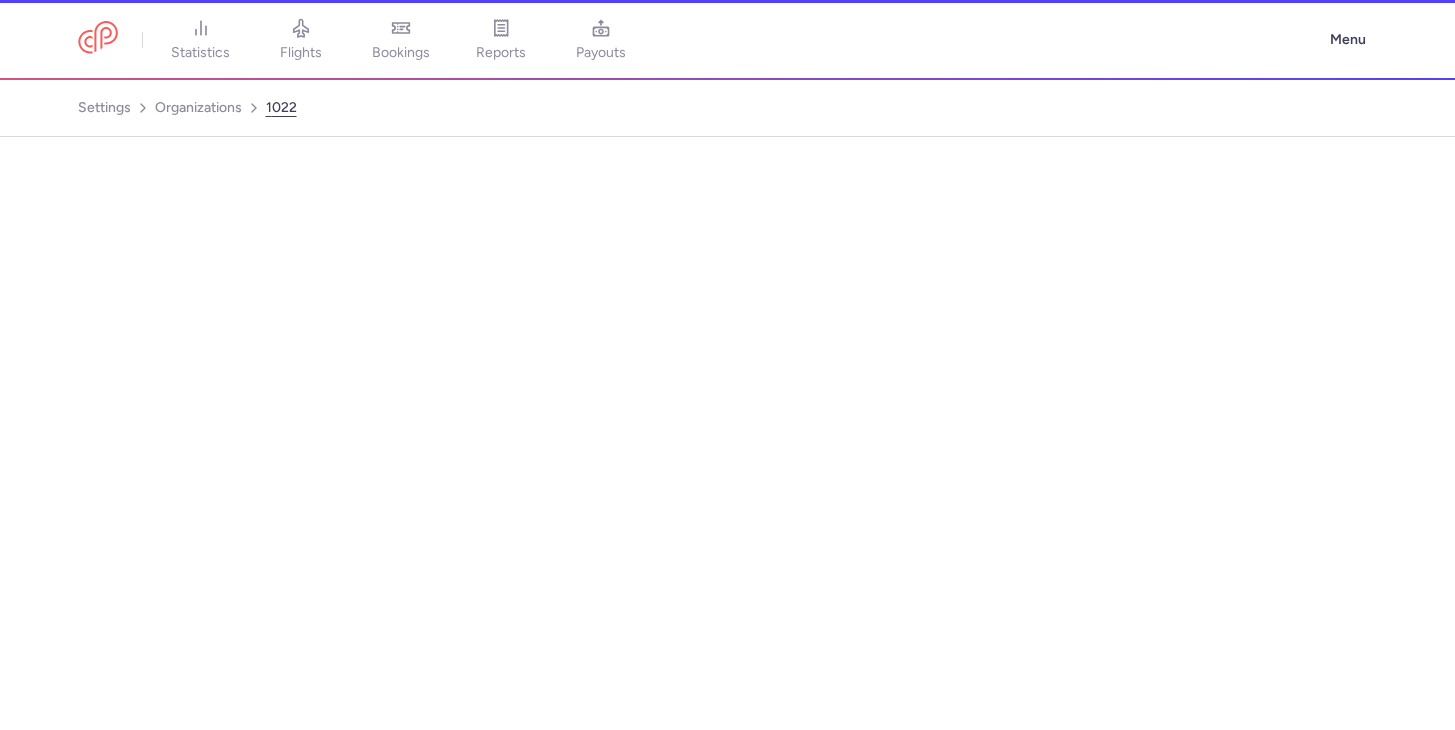select on "AIRLINE" 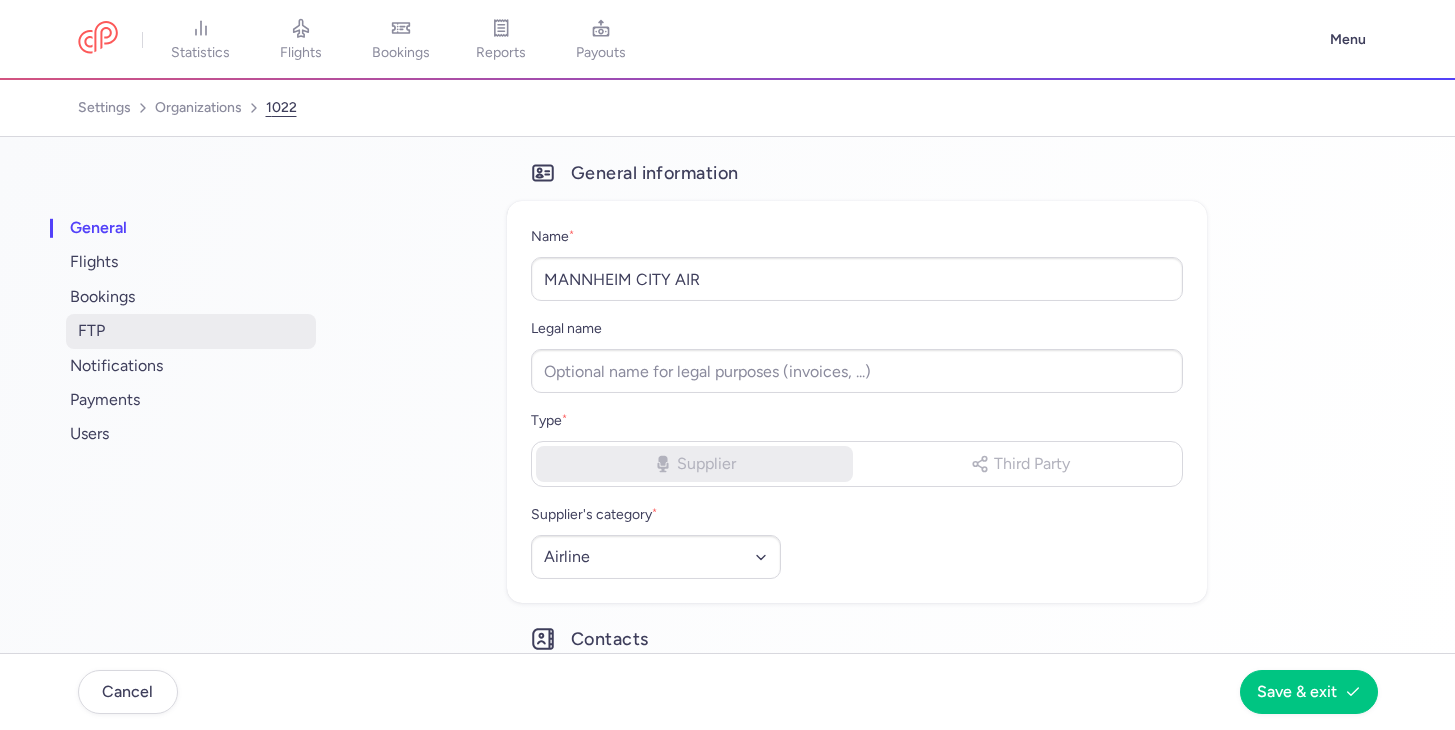 click on "FTP" at bounding box center [191, 331] 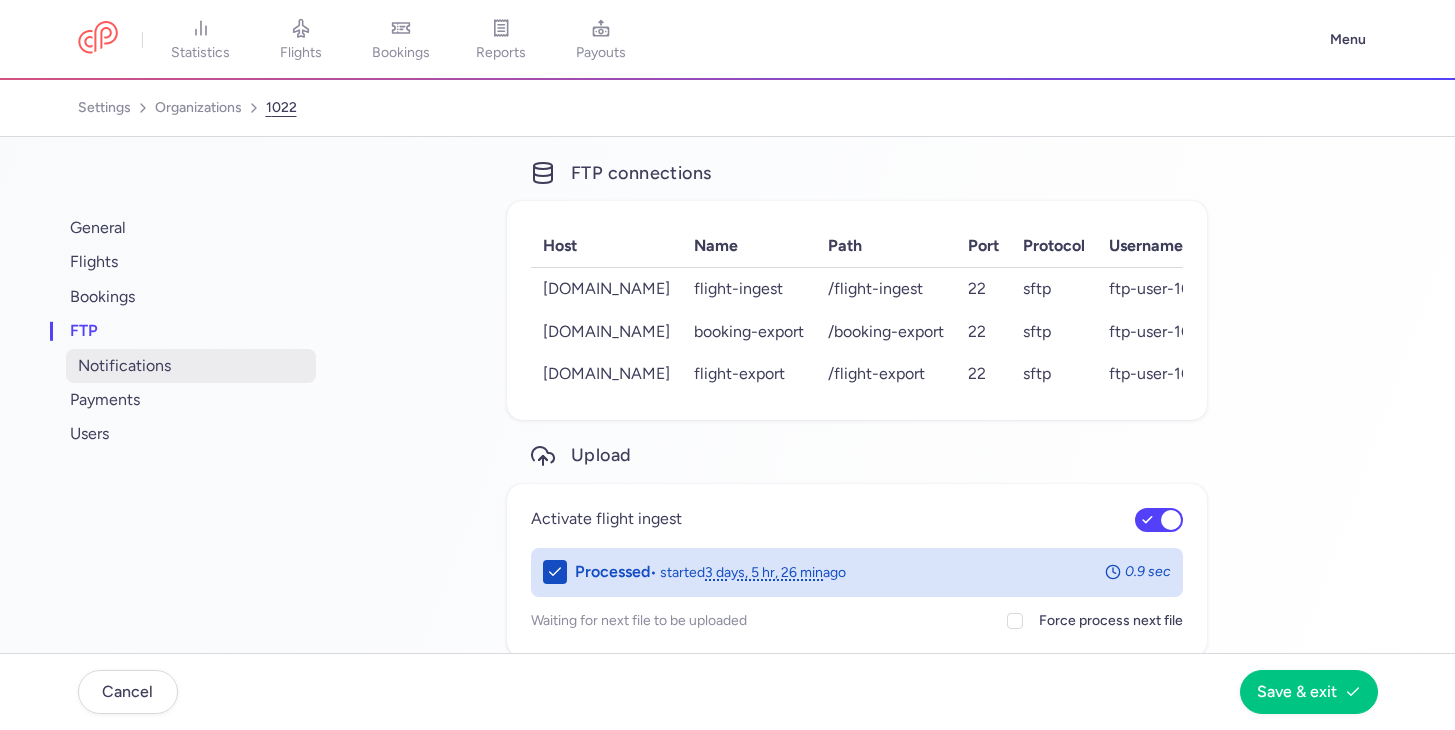 click on "notifications" at bounding box center (191, 366) 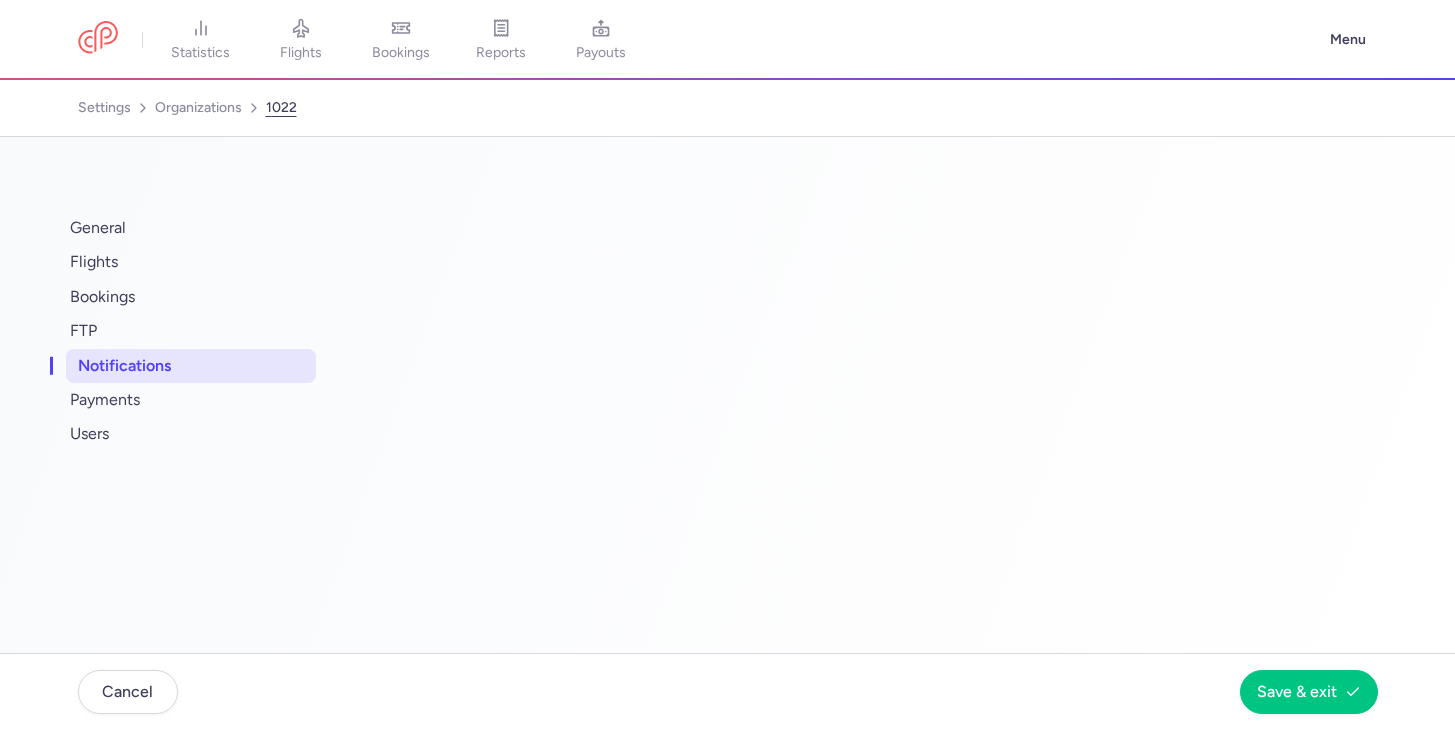 select on "12702a4f-7263-4fa2-be13-526f51eeab3a" 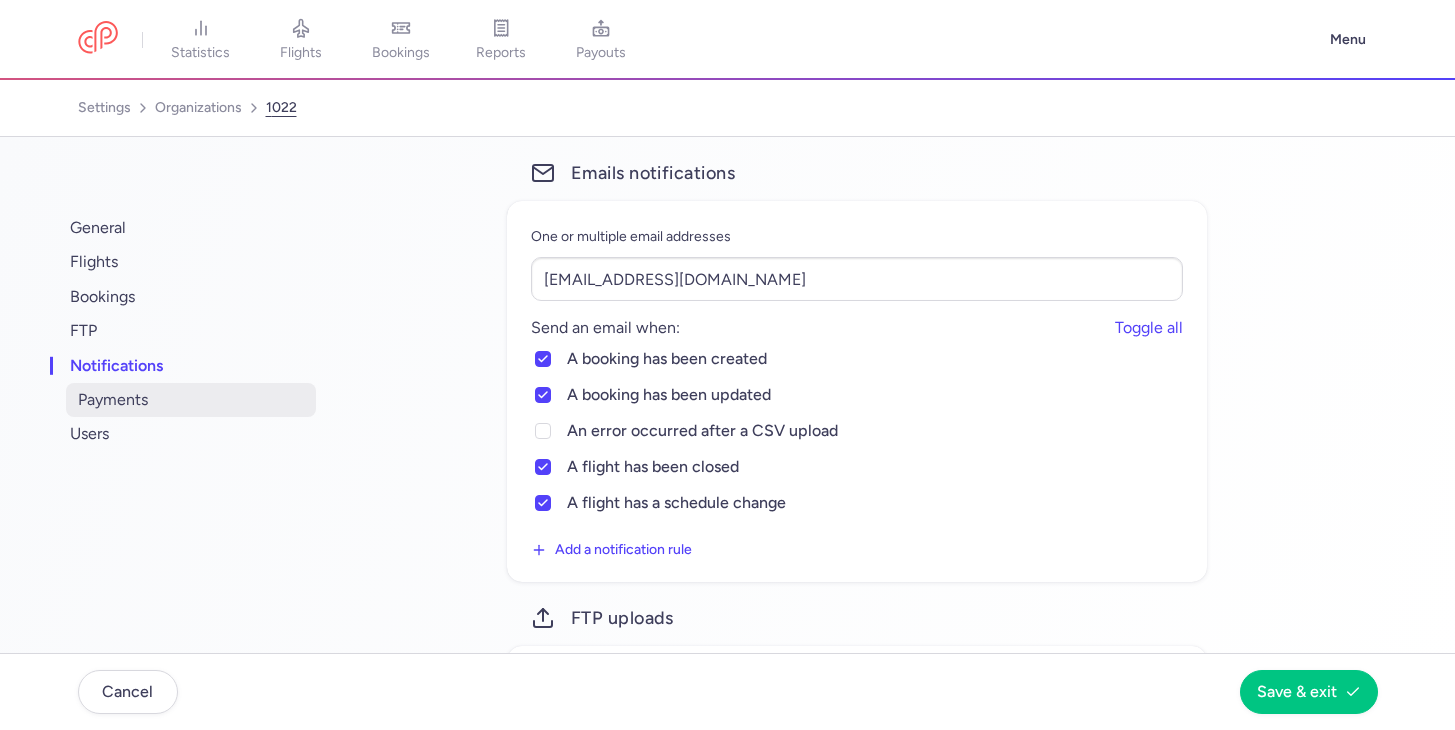 click on "payments" at bounding box center [191, 400] 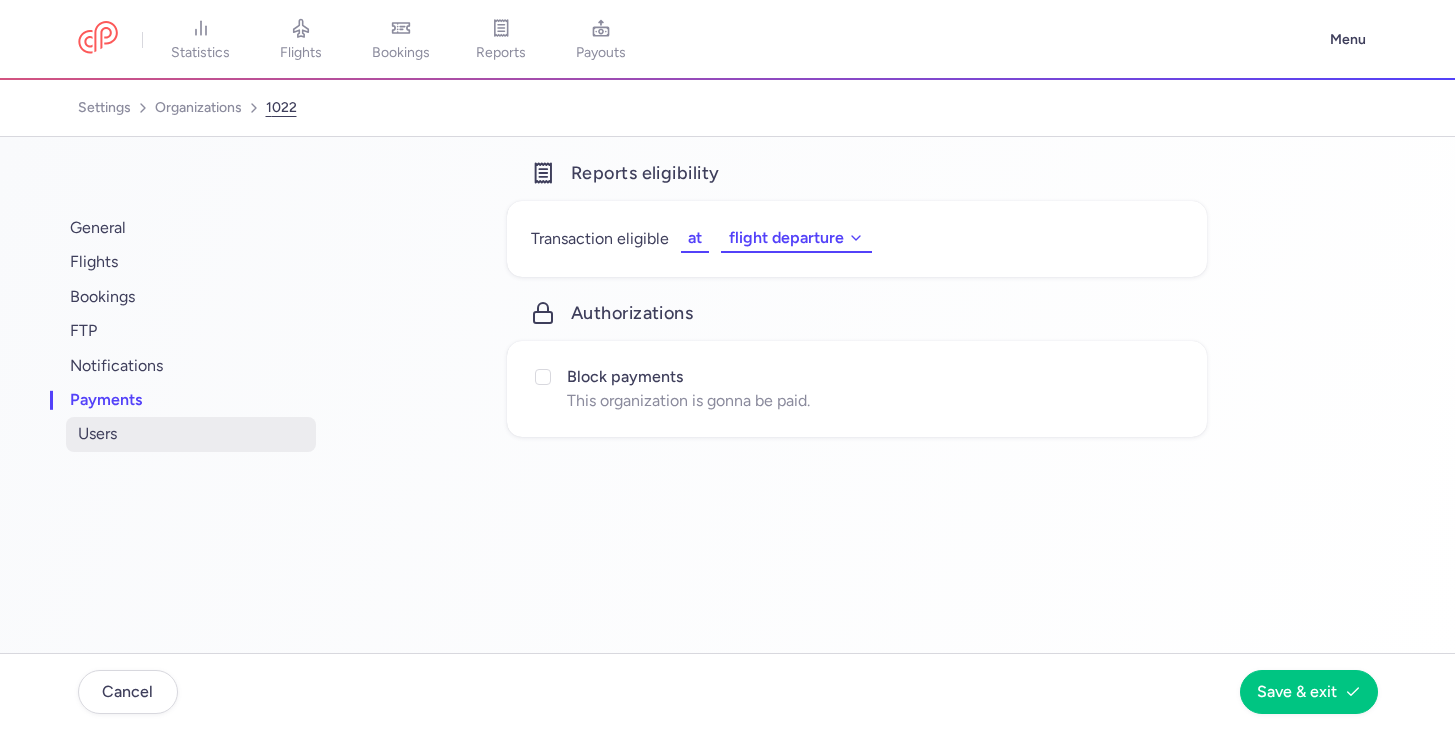 click on "users" at bounding box center (191, 434) 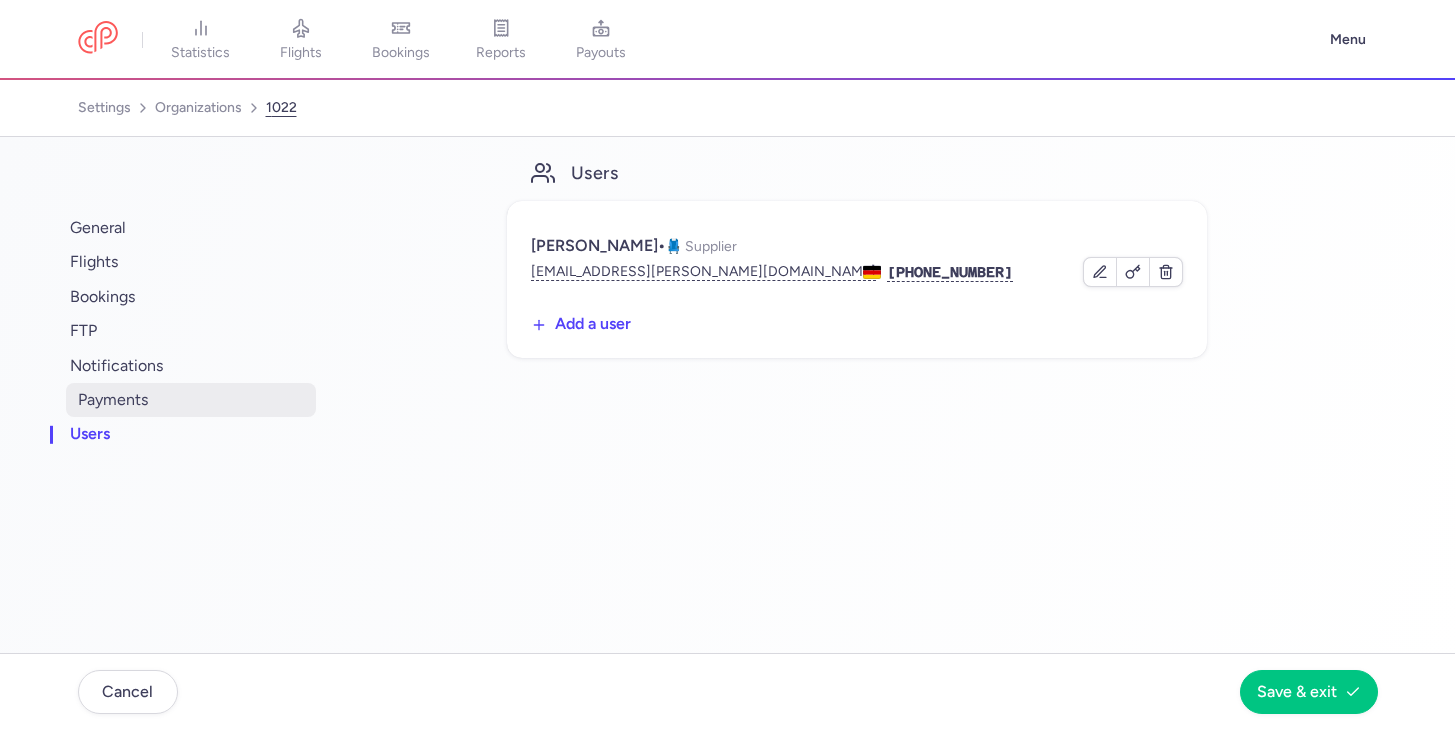 click on "payments" at bounding box center [191, 400] 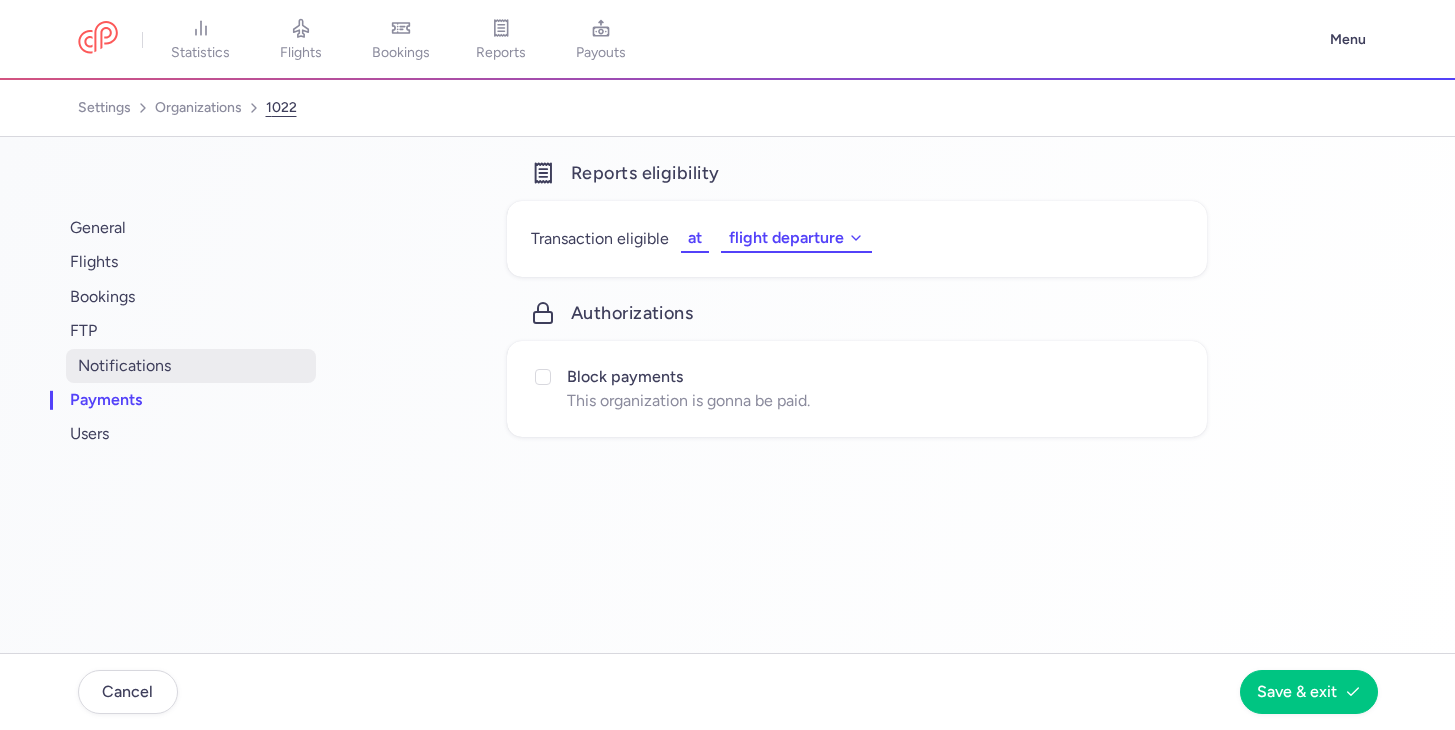 click on "notifications" at bounding box center (191, 366) 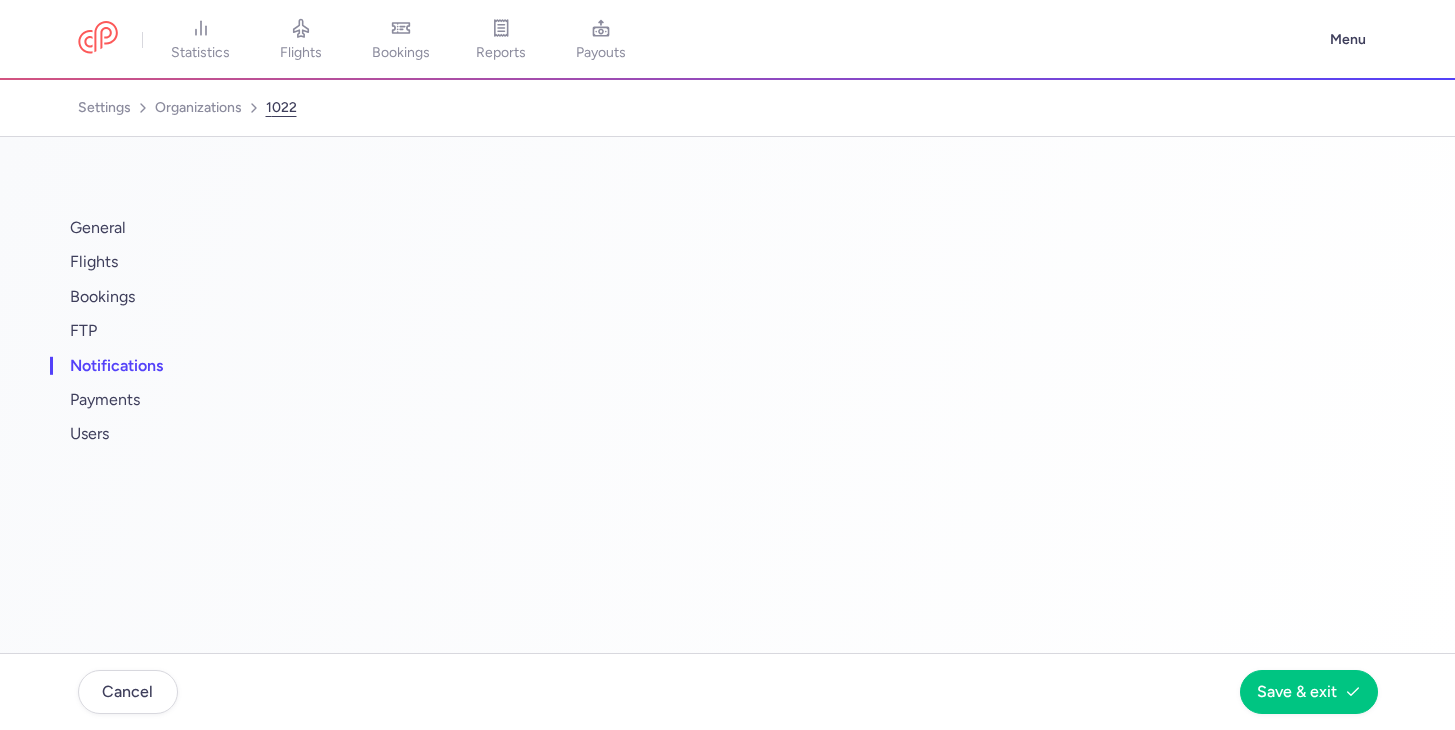 select on "12702a4f-7263-4fa2-be13-526f51eeab3a" 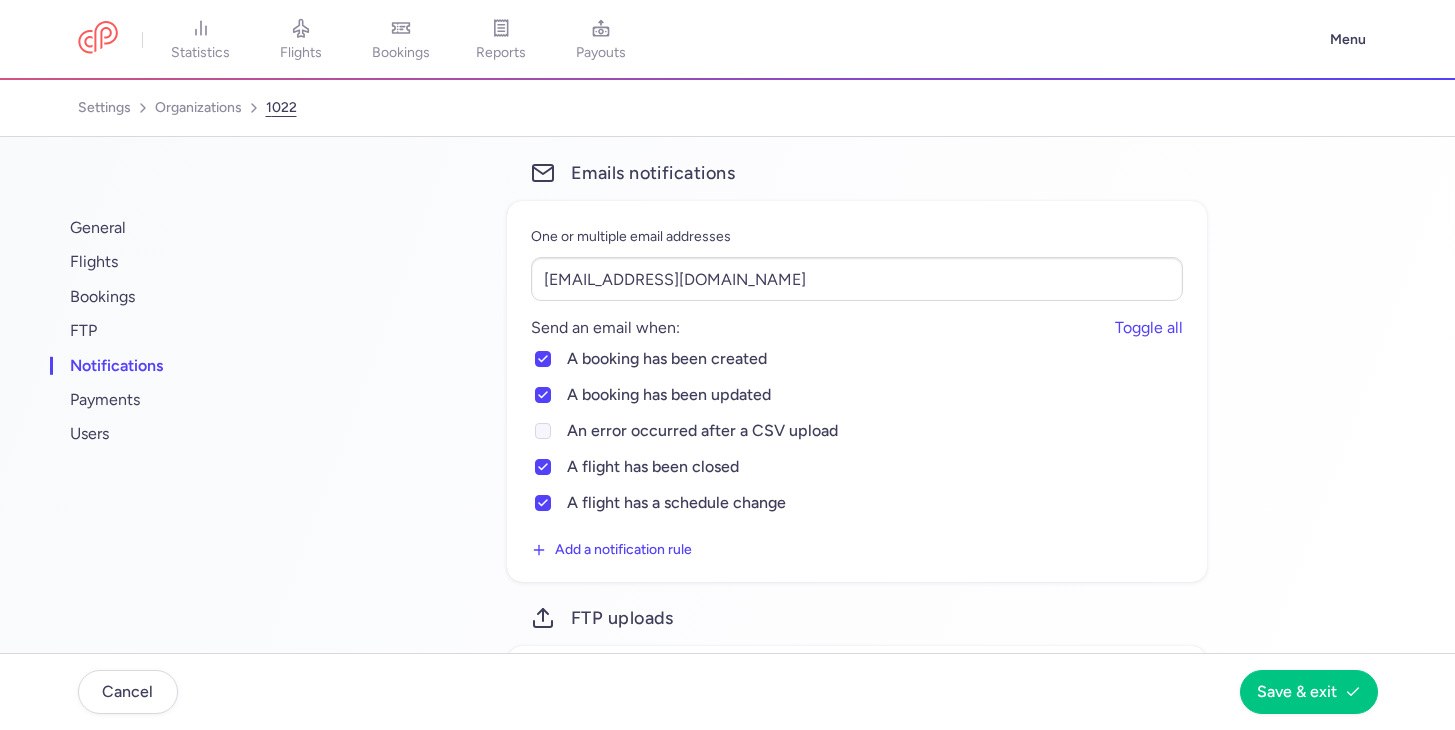 click 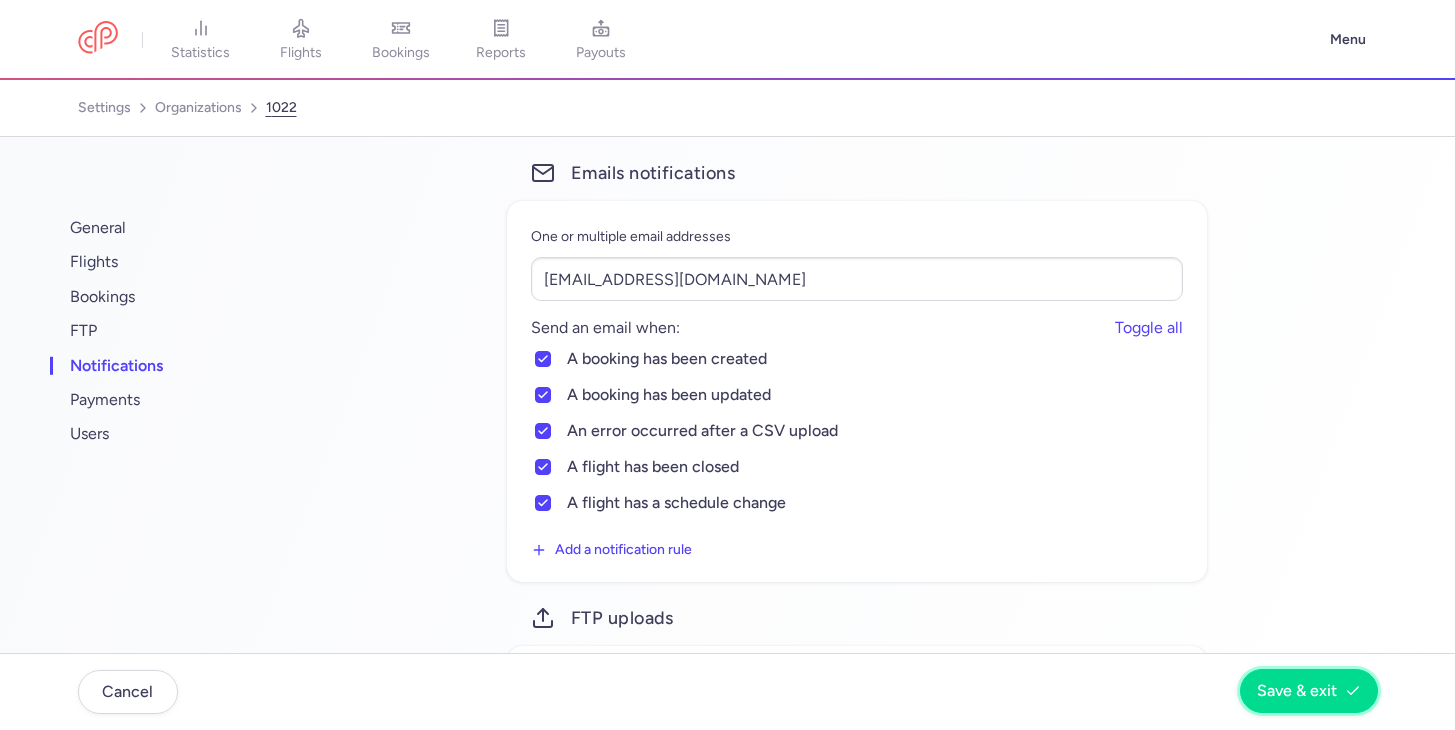 click on "Save & exit" at bounding box center (1297, 691) 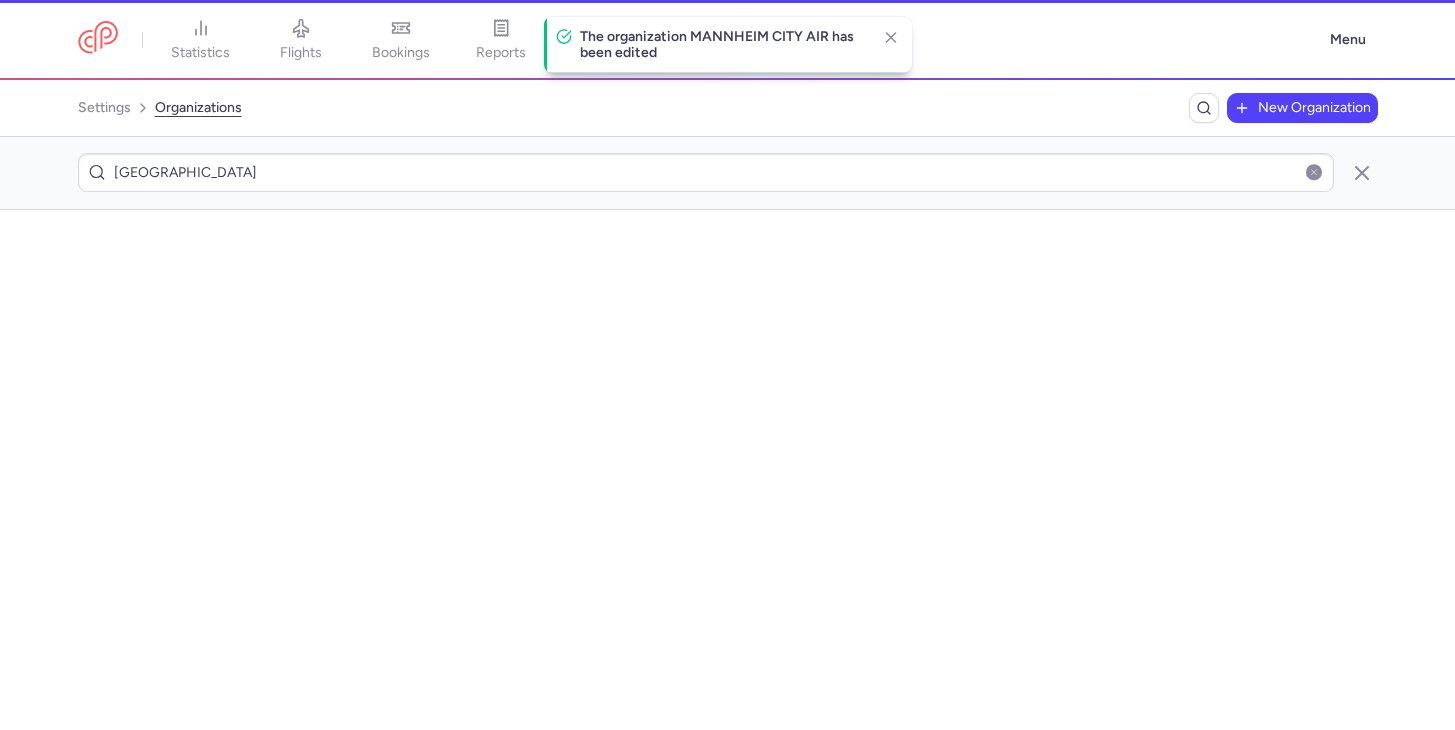 scroll, scrollTop: 0, scrollLeft: 0, axis: both 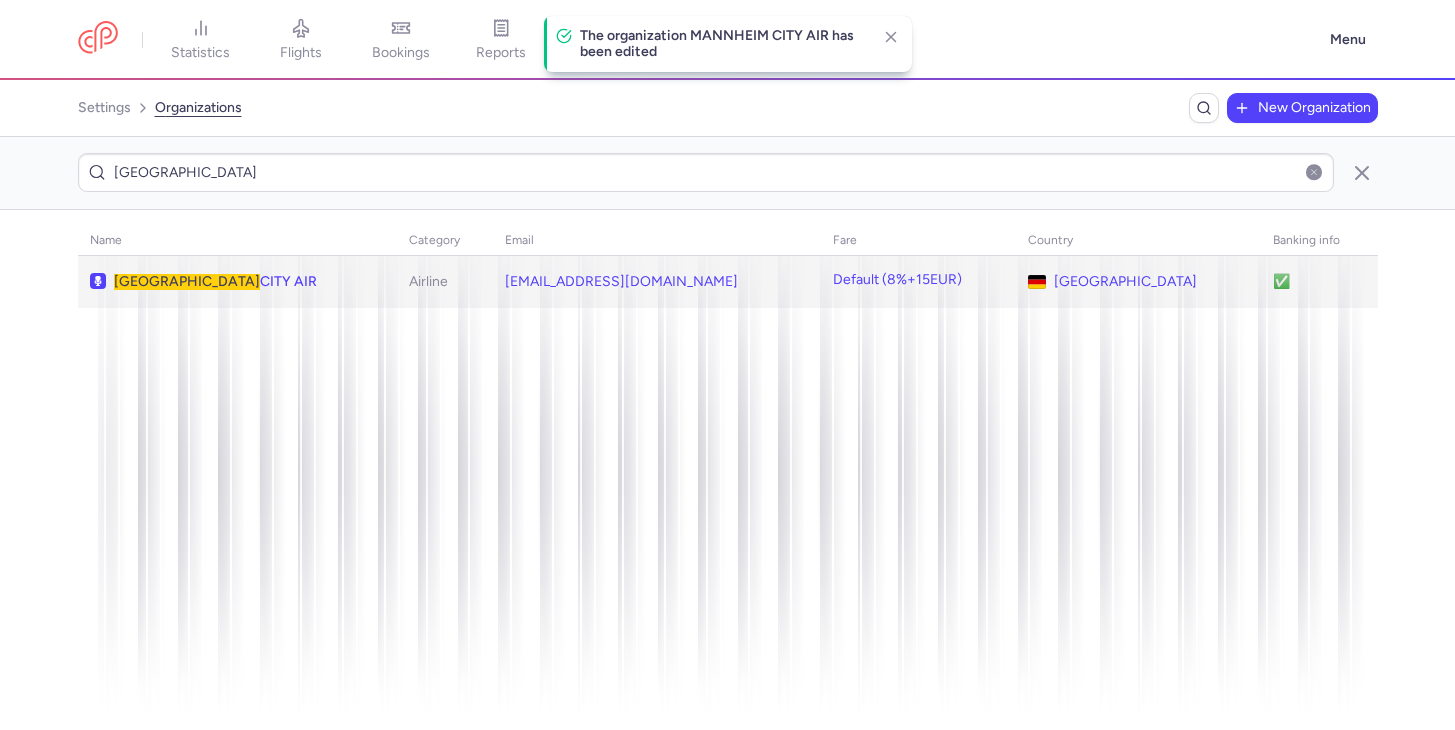 click on "MANNHEIM  CITY AIR" at bounding box center (226, 282) 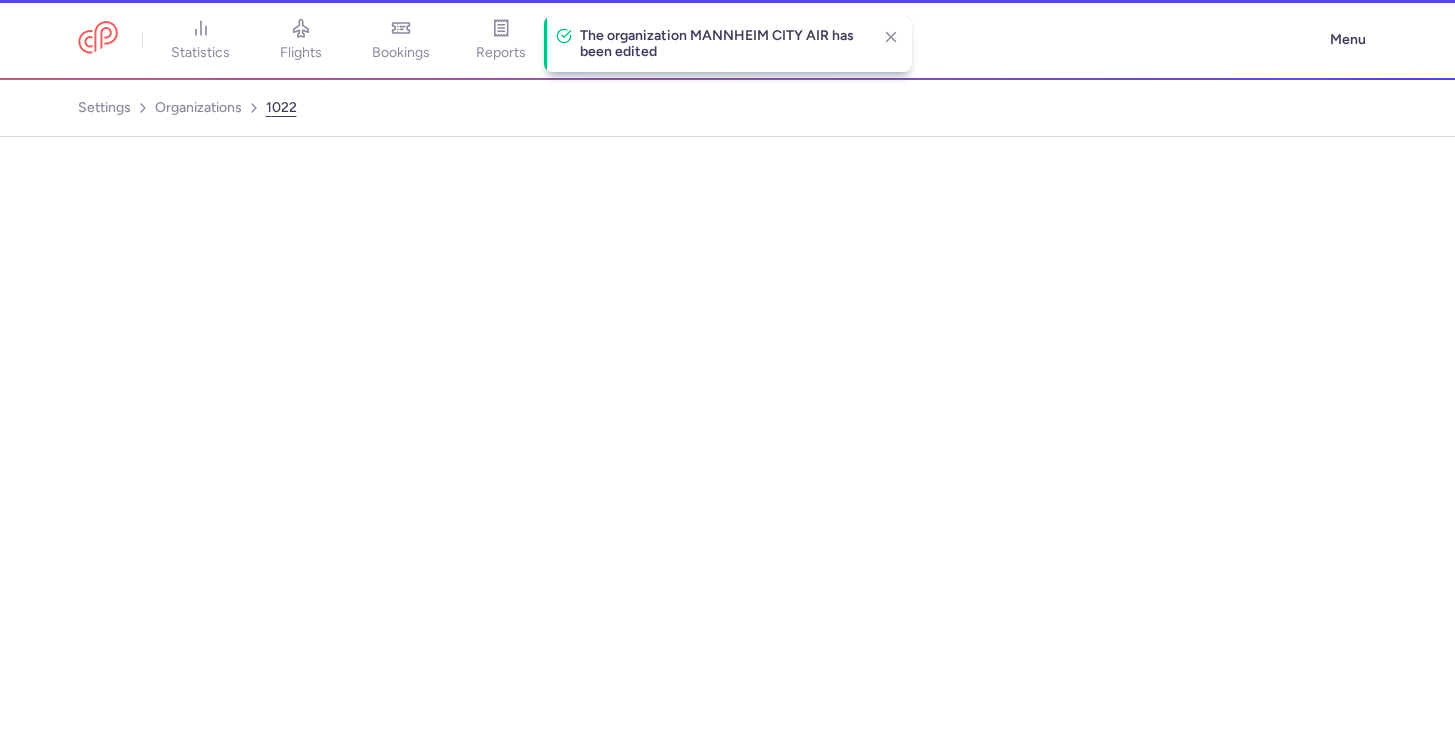 select on "12702a4f-7263-4fa2-be13-526f51eeab3a" 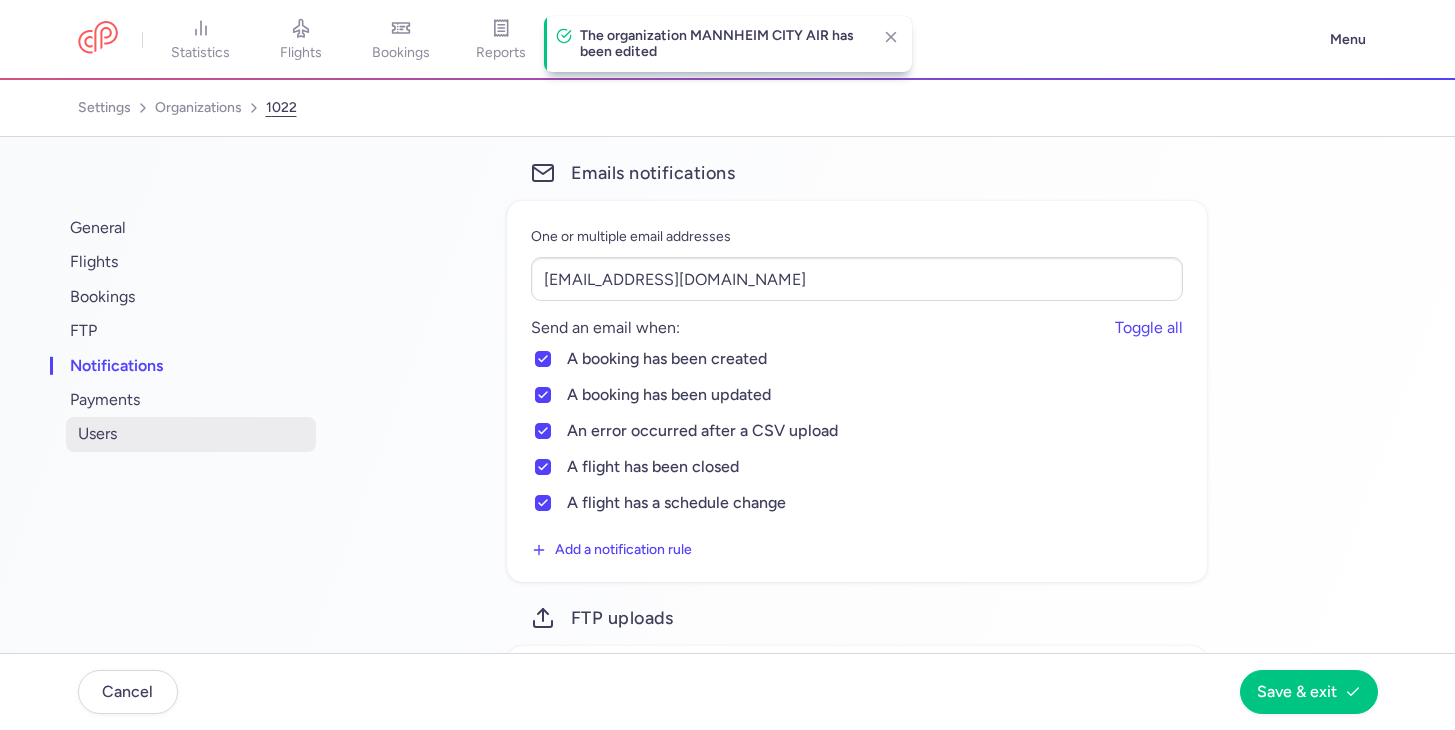 click on "users" at bounding box center [191, 434] 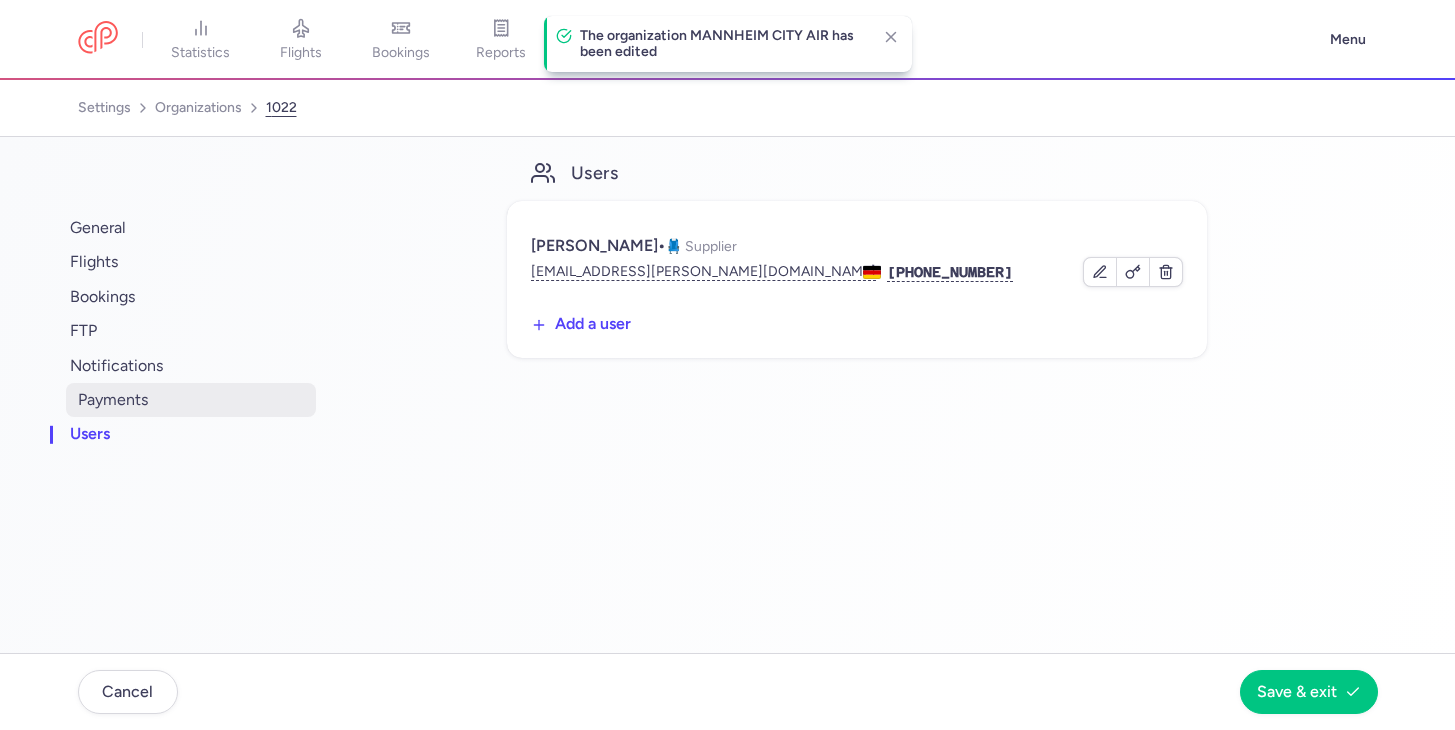 click on "payments" at bounding box center [191, 400] 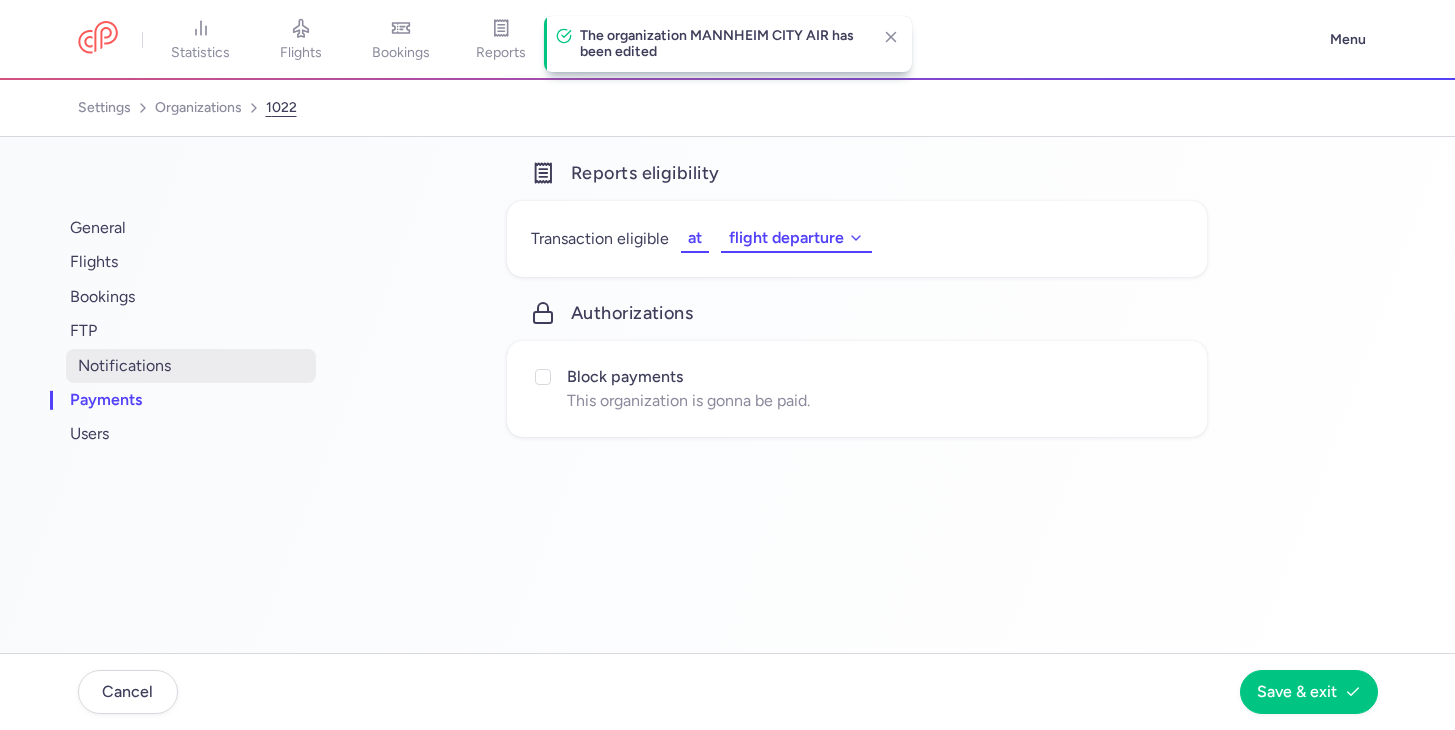 click on "notifications" at bounding box center (191, 366) 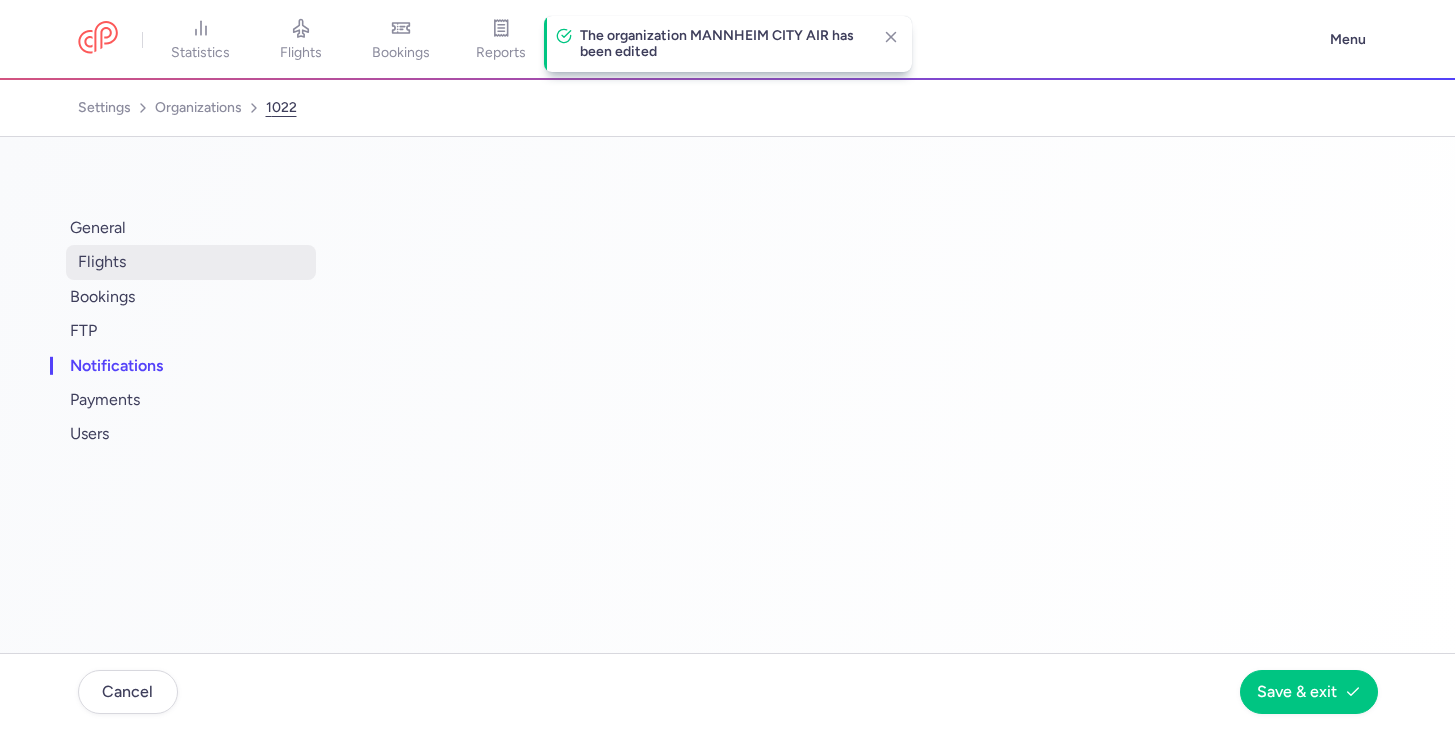 select on "12702a4f-7263-4fa2-be13-526f51eeab3a" 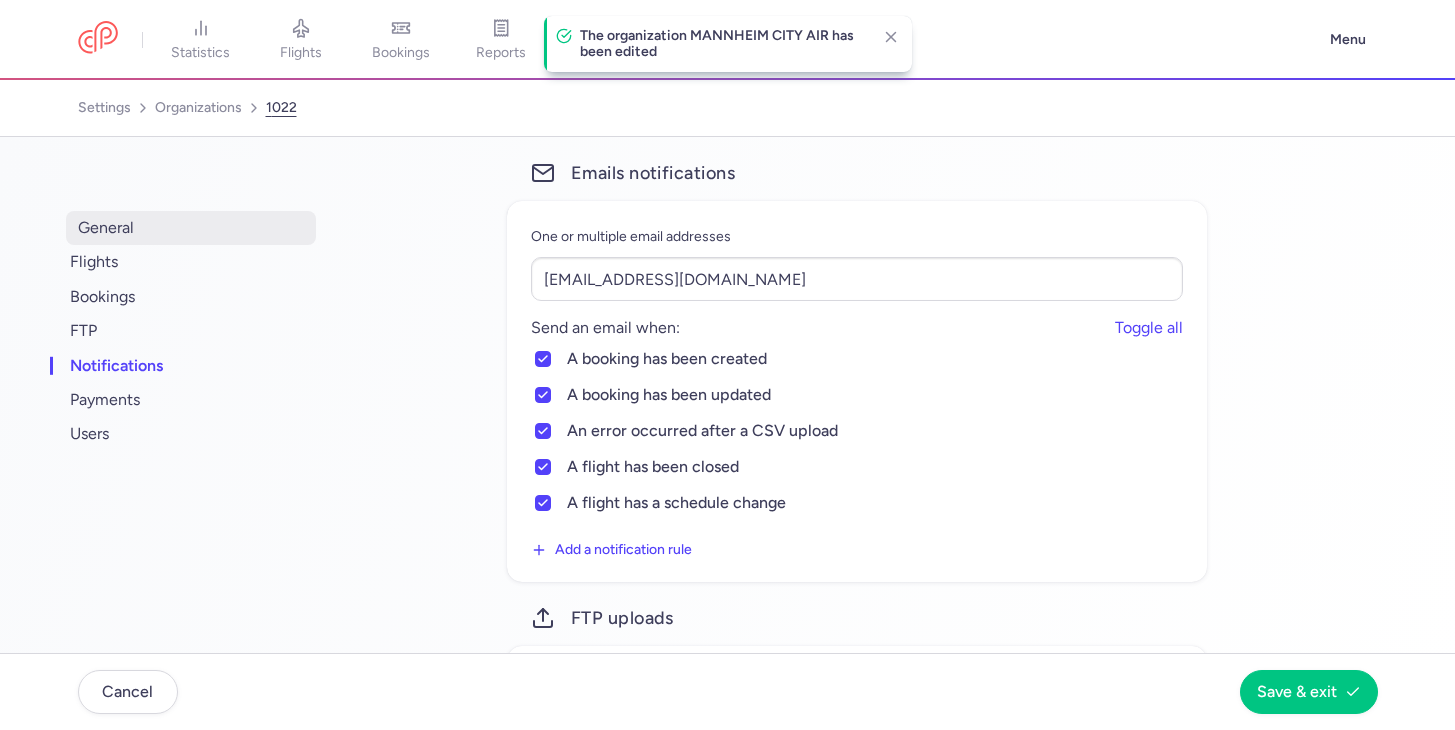 click on "general" at bounding box center [191, 228] 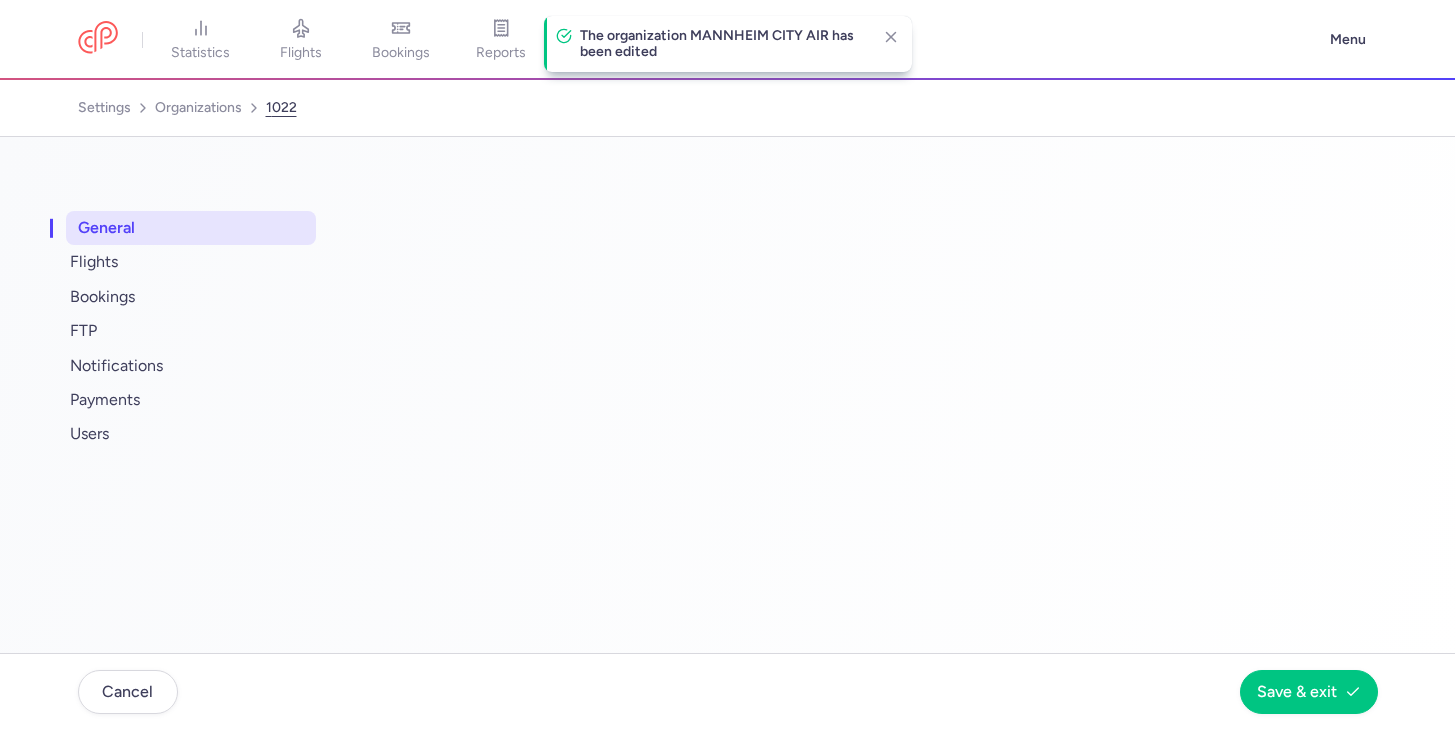 select on "AIRLINE" 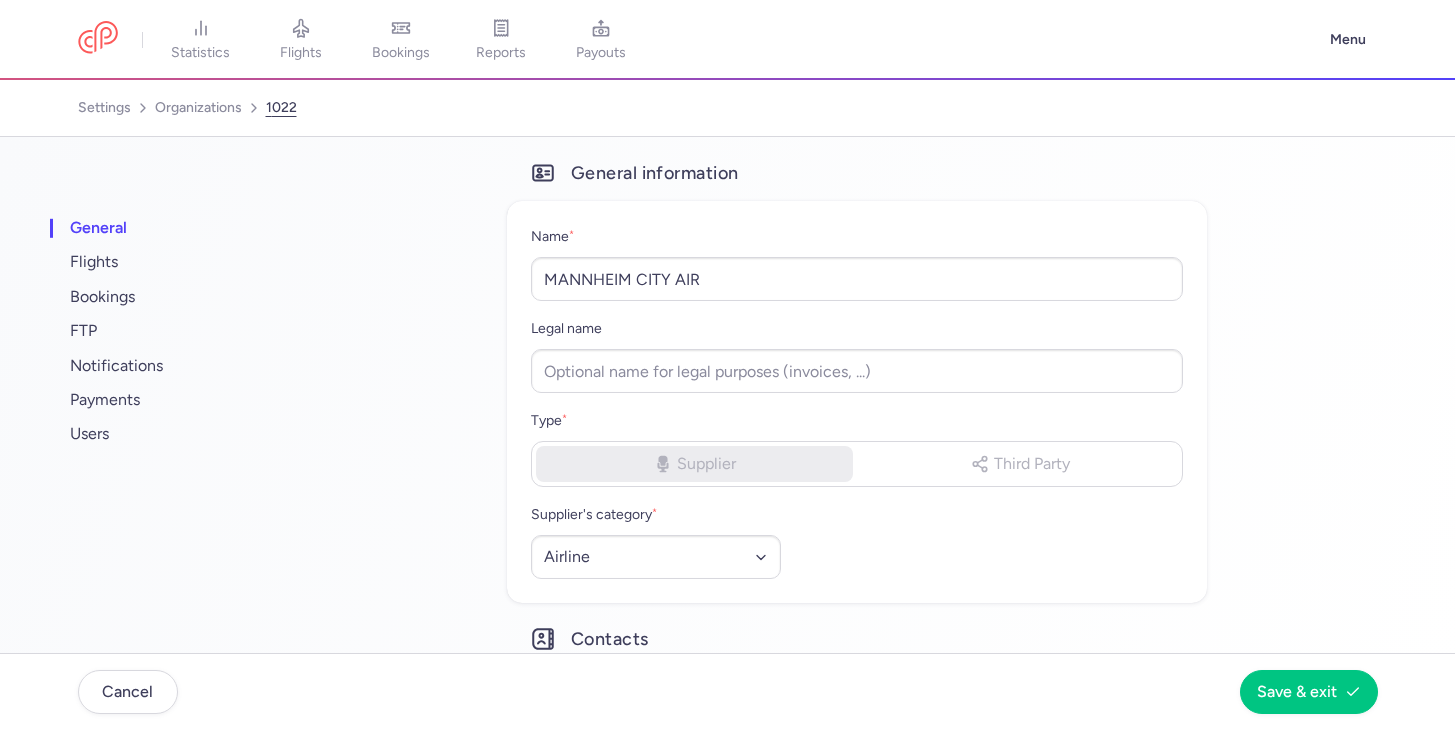 click on "statistics flights bookings reports payouts Menu" at bounding box center (727, 40) 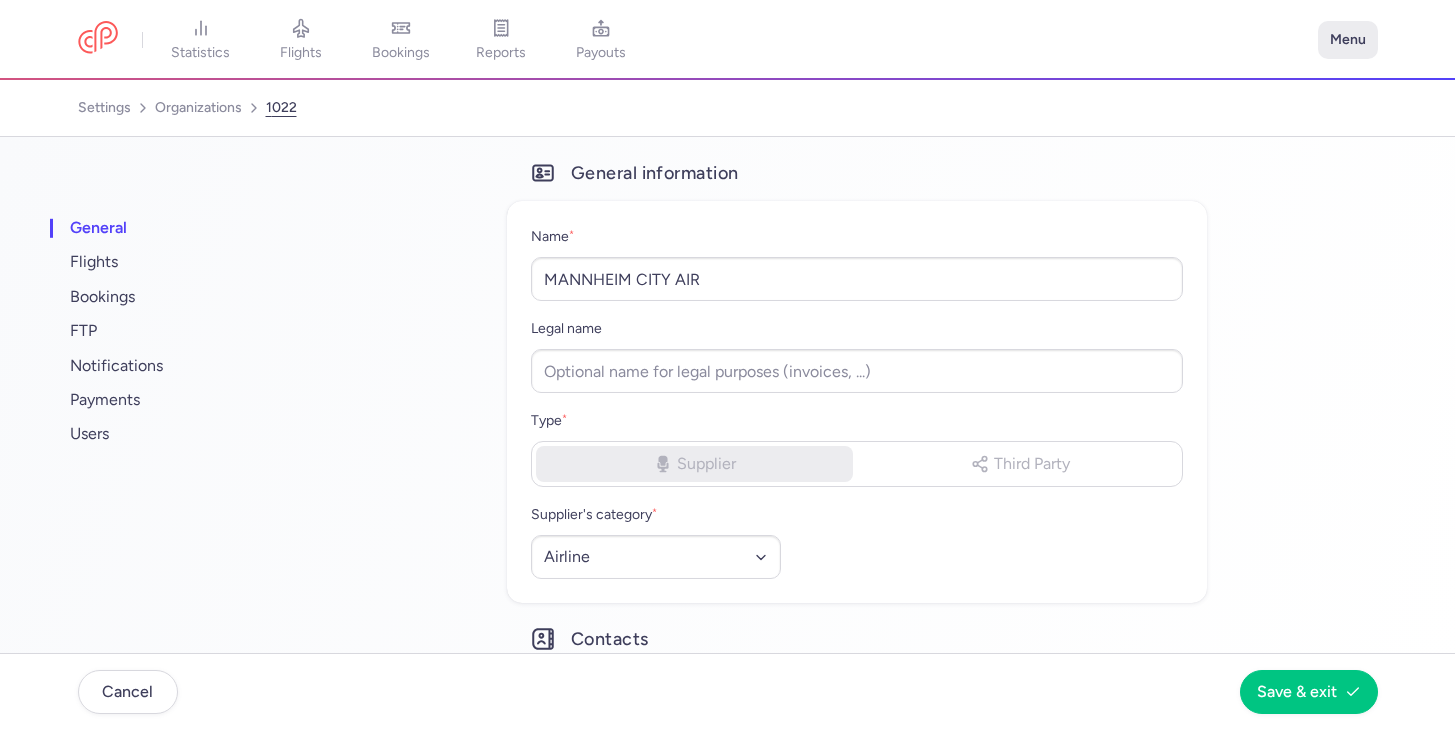click on "Menu" at bounding box center (1348, 40) 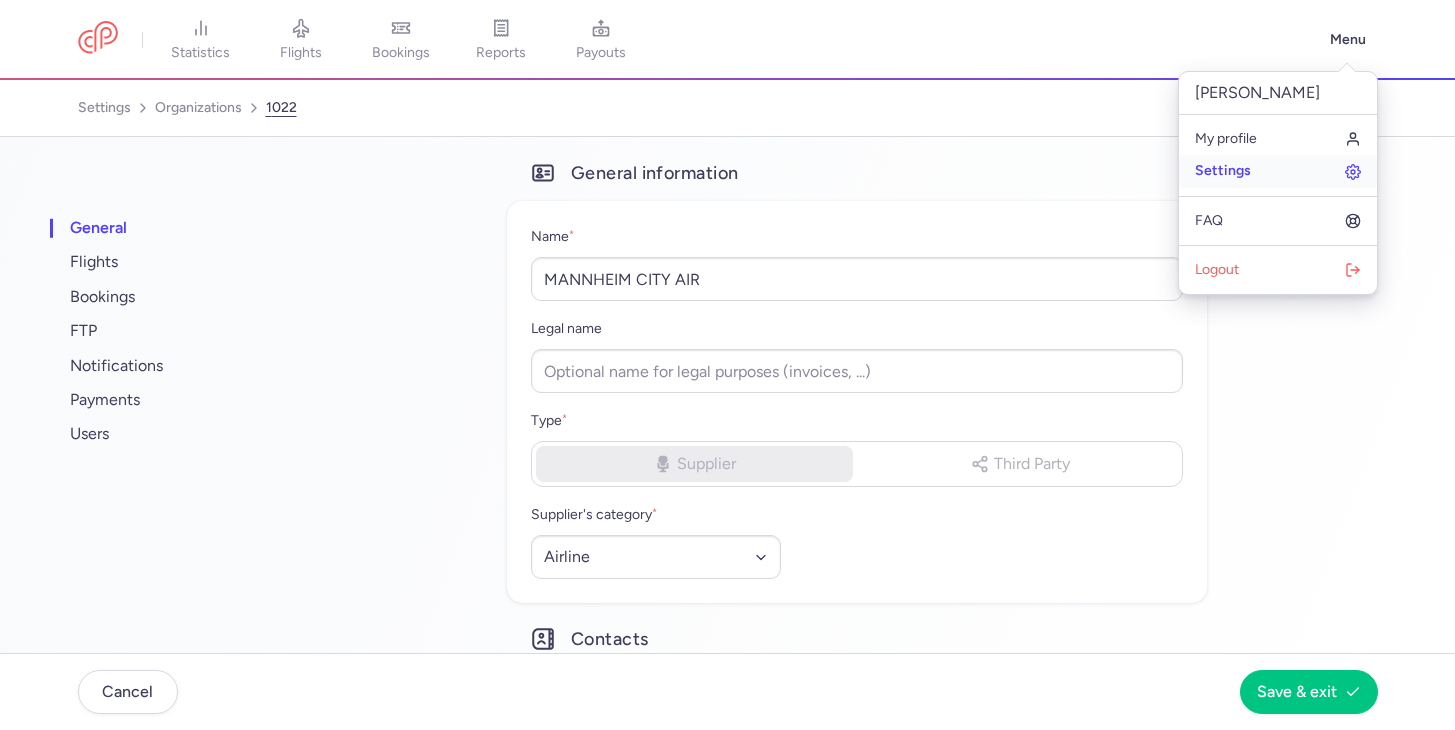 click on "Settings" at bounding box center [1223, 171] 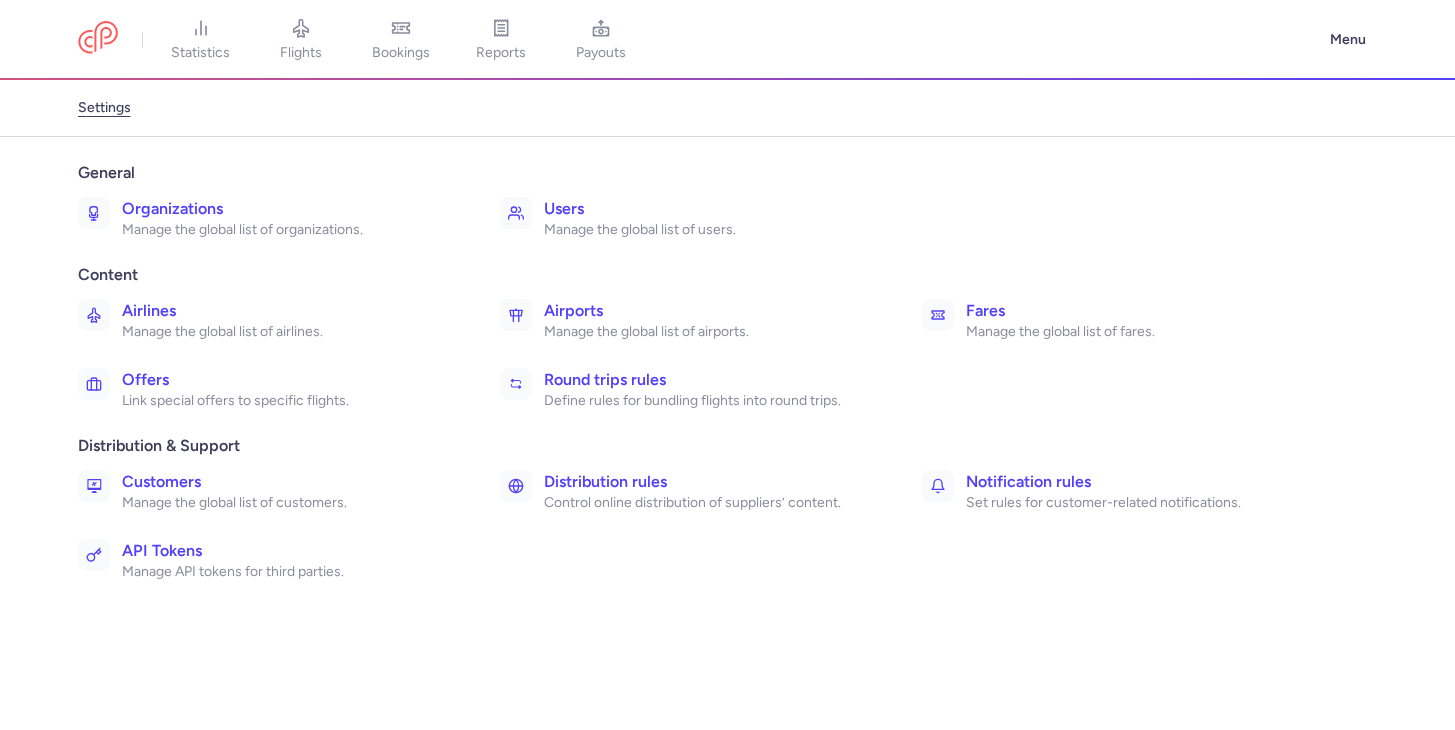 click on "Organizations Manage the global list of organizations." at bounding box center [275, 218] 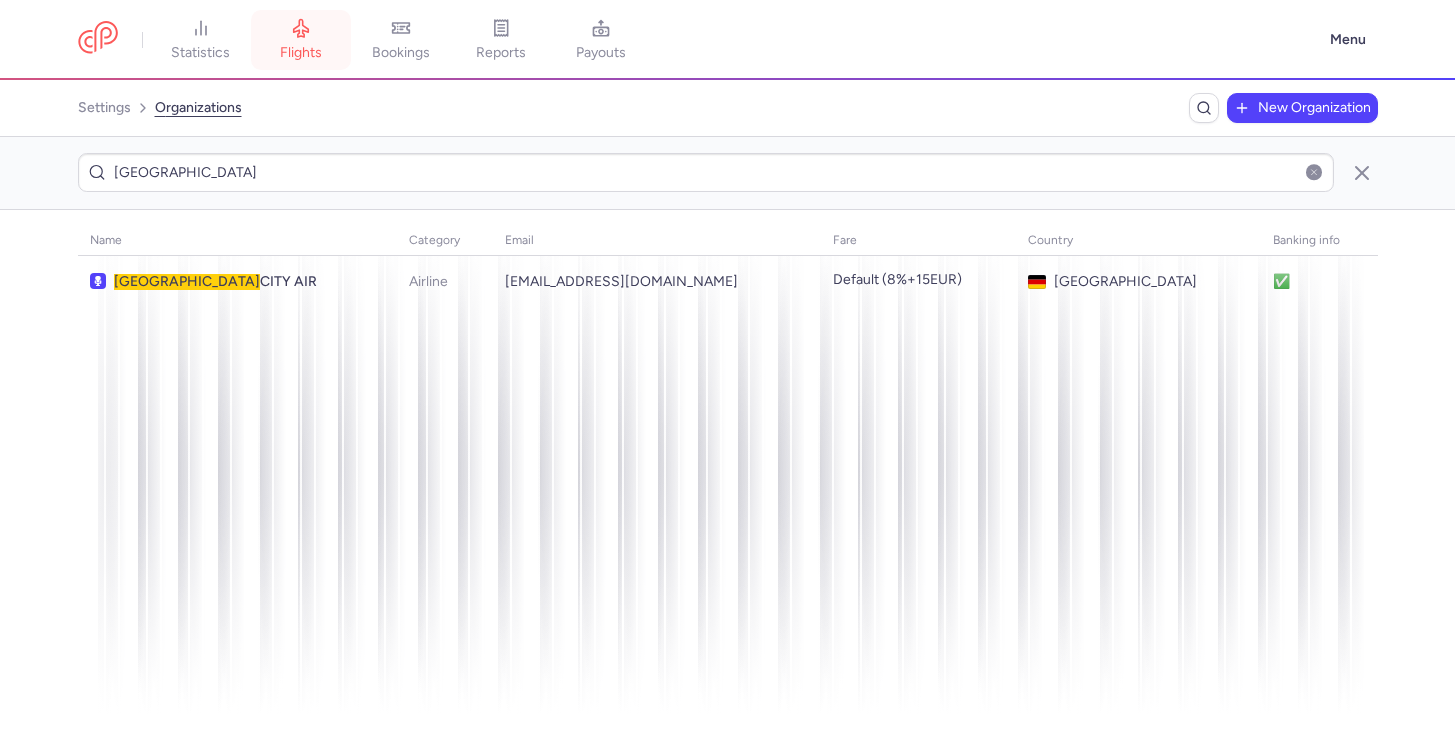 type on "[GEOGRAPHIC_DATA]" 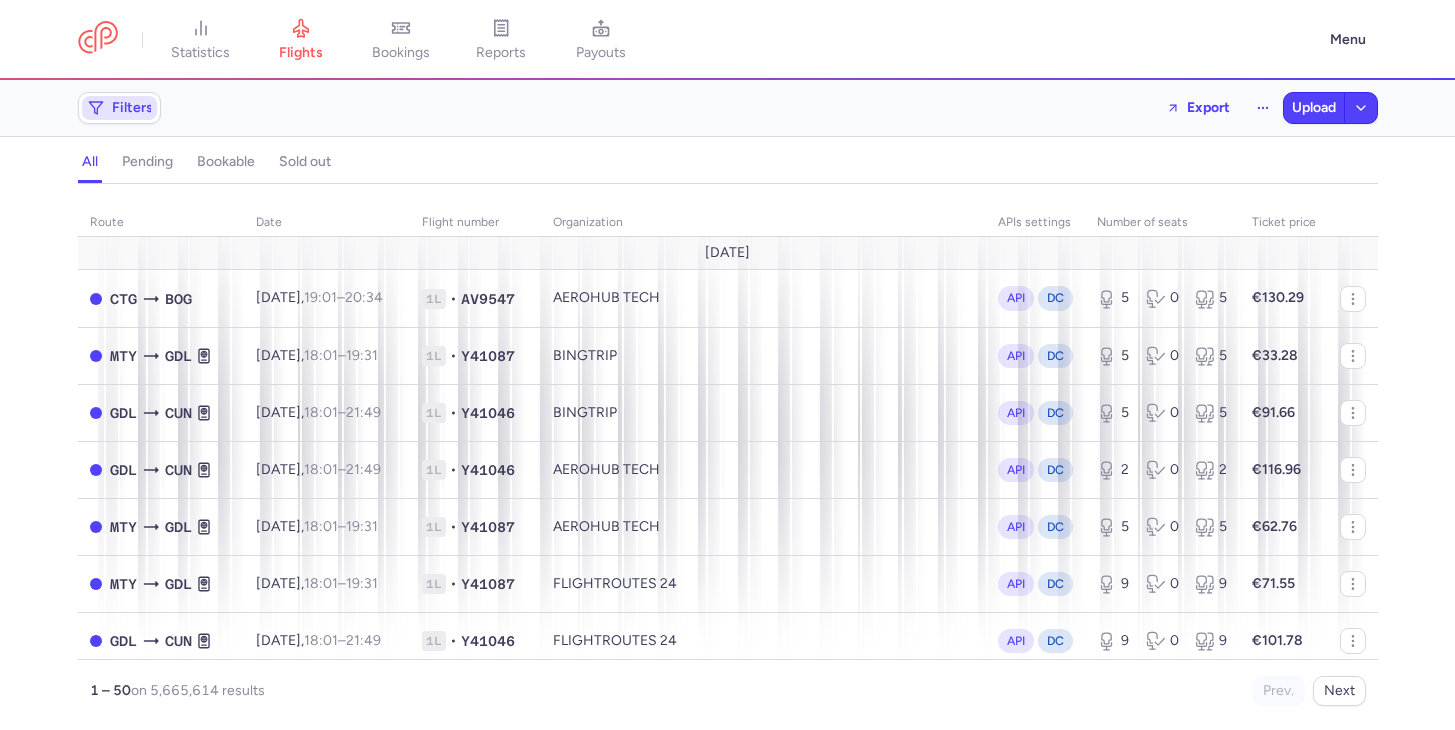 click on "Filters" 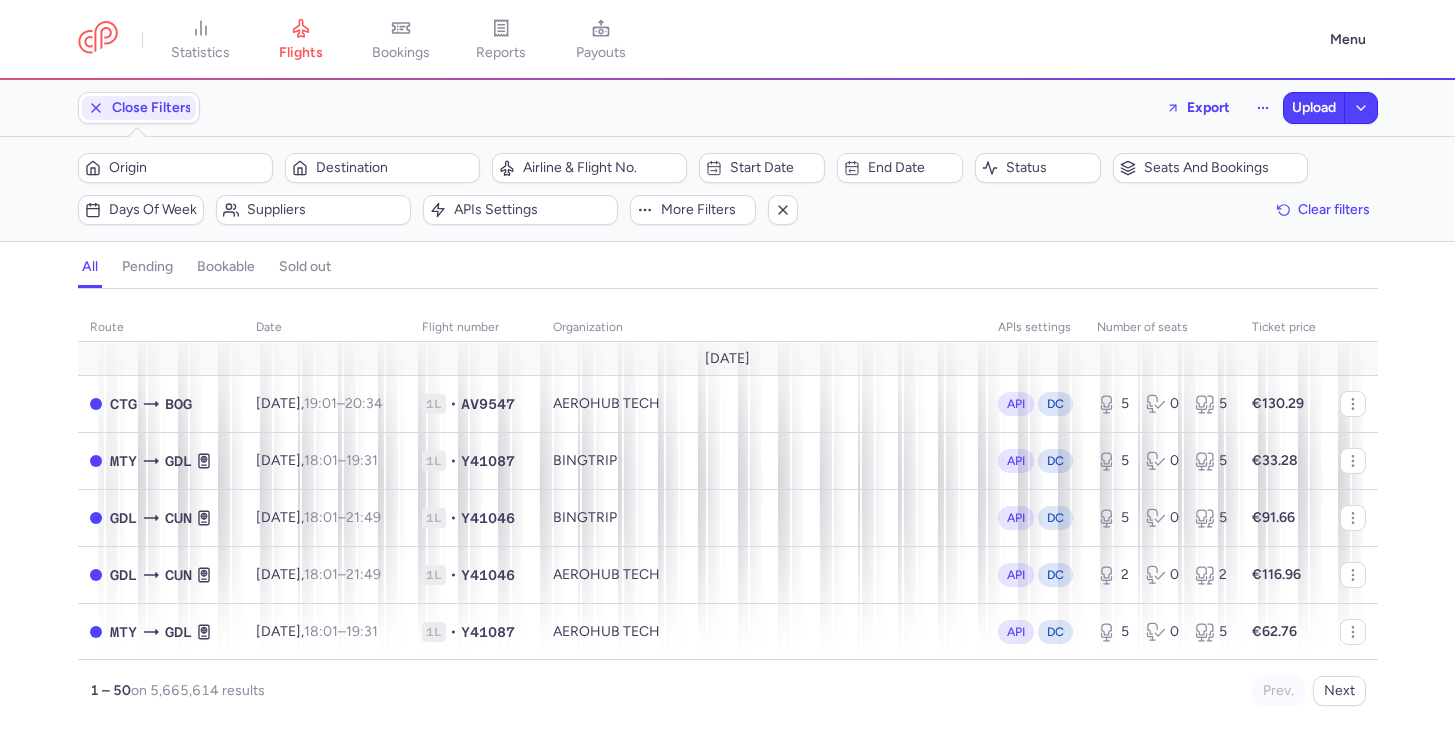 click on "Suppliers" 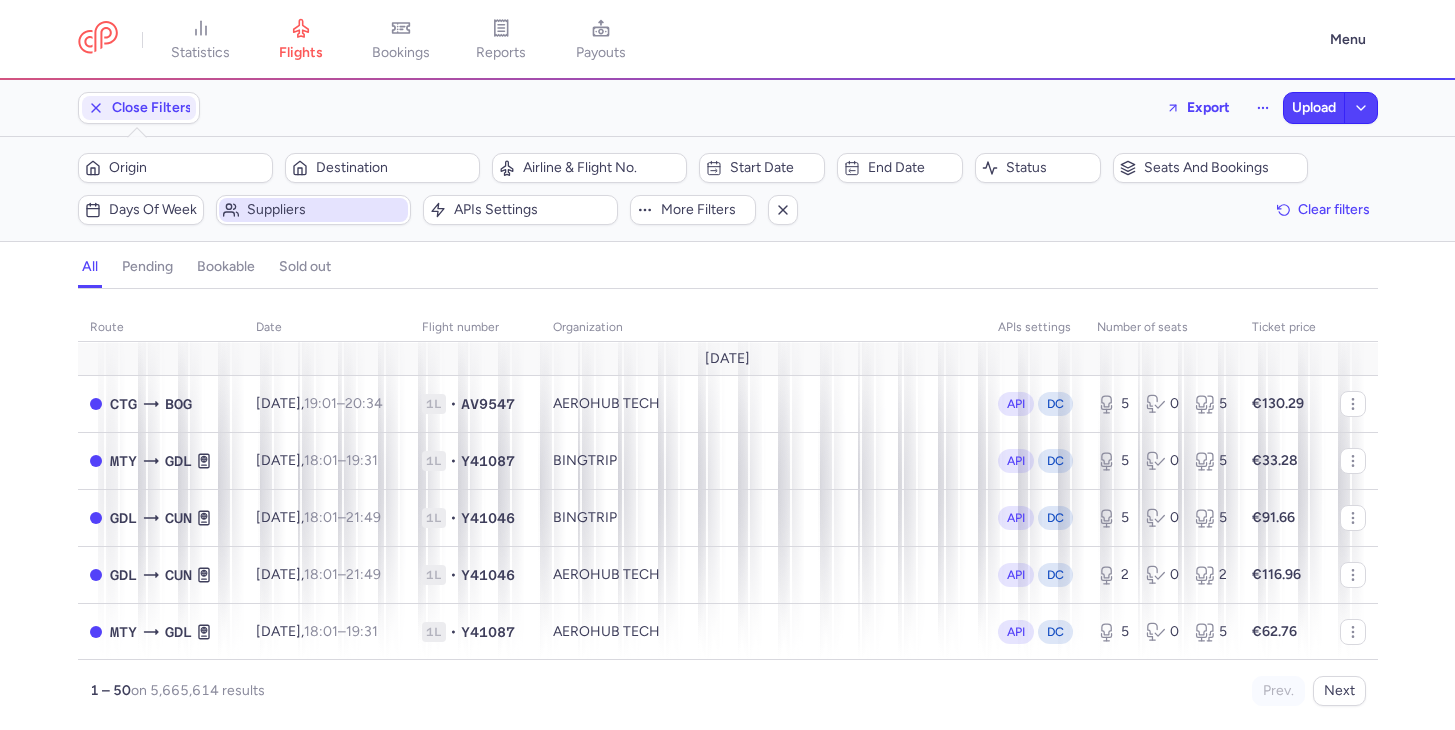 click on "Suppliers" at bounding box center (325, 210) 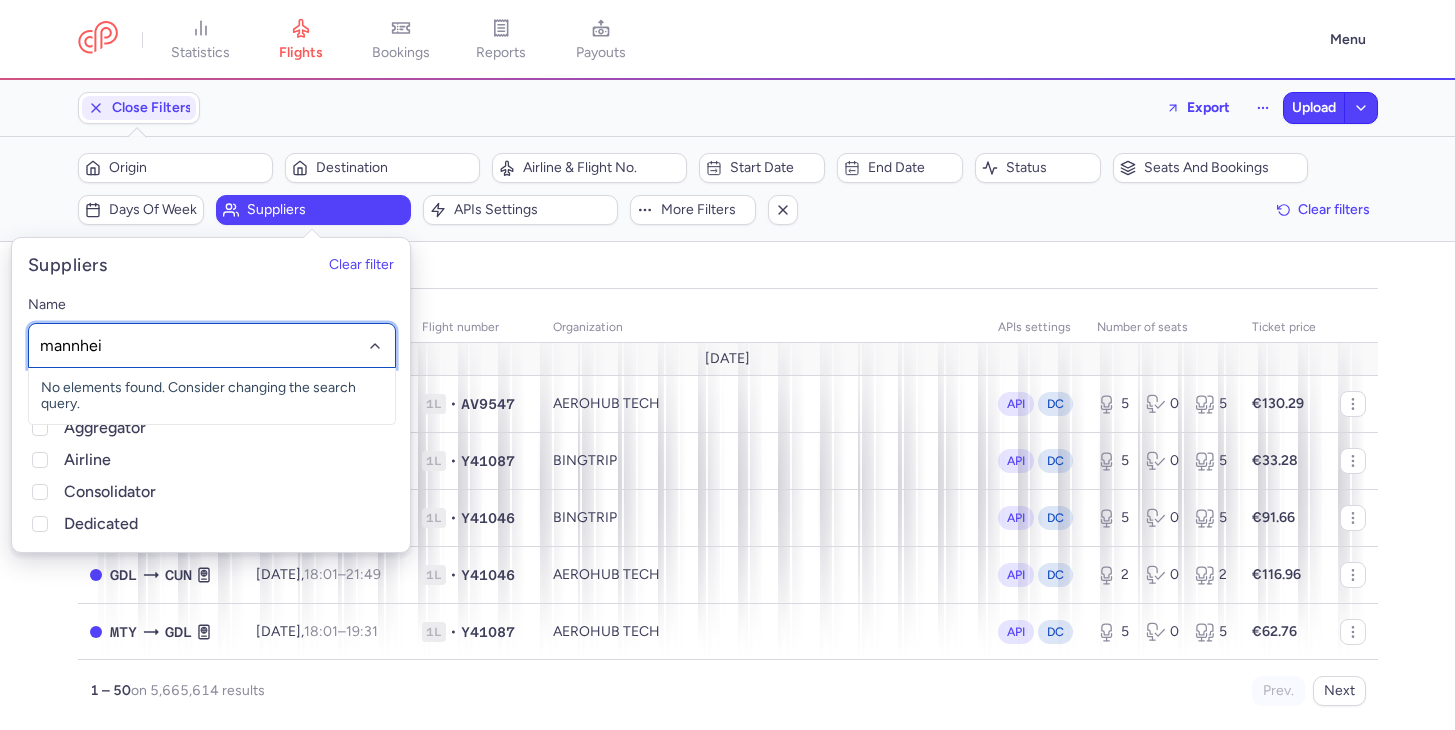 type on "[GEOGRAPHIC_DATA]" 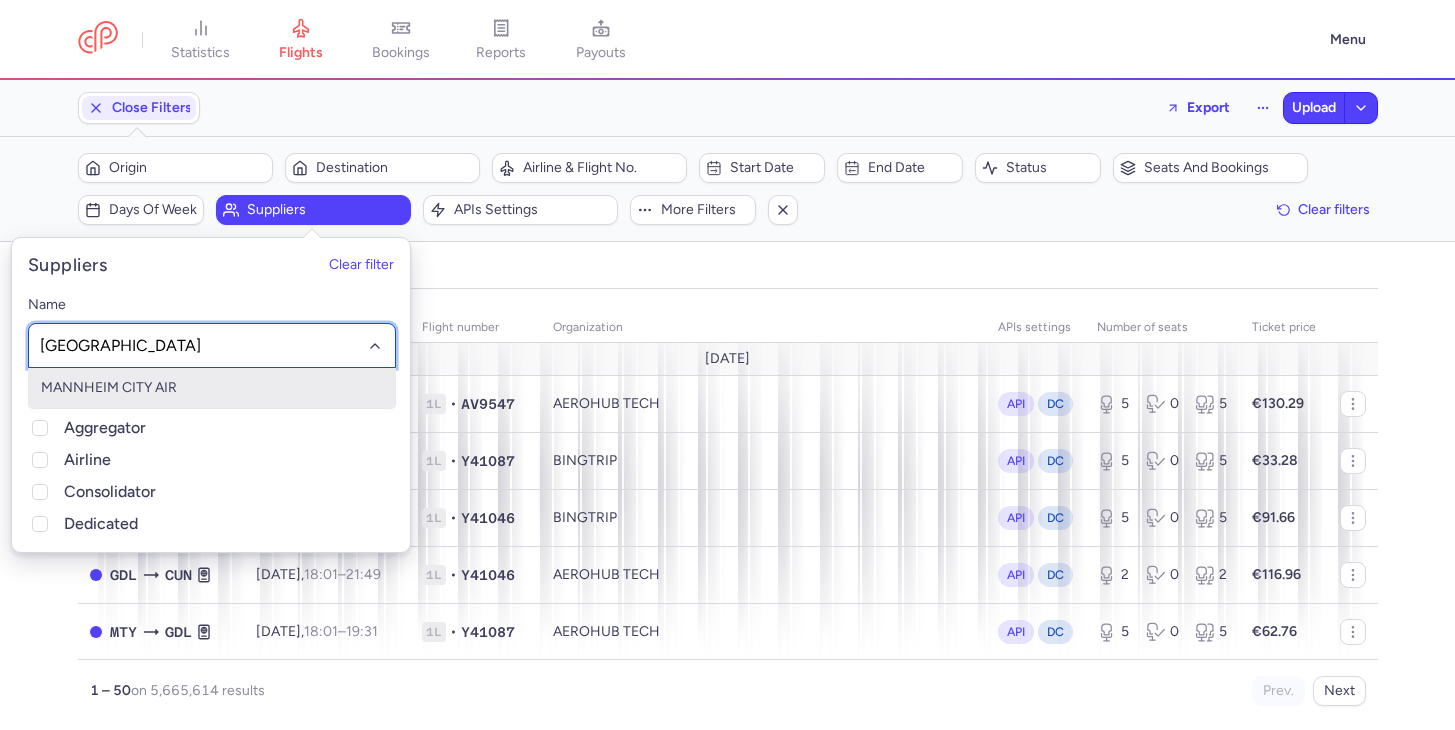 click on "MANNHEIM CITY AIR" at bounding box center (212, 388) 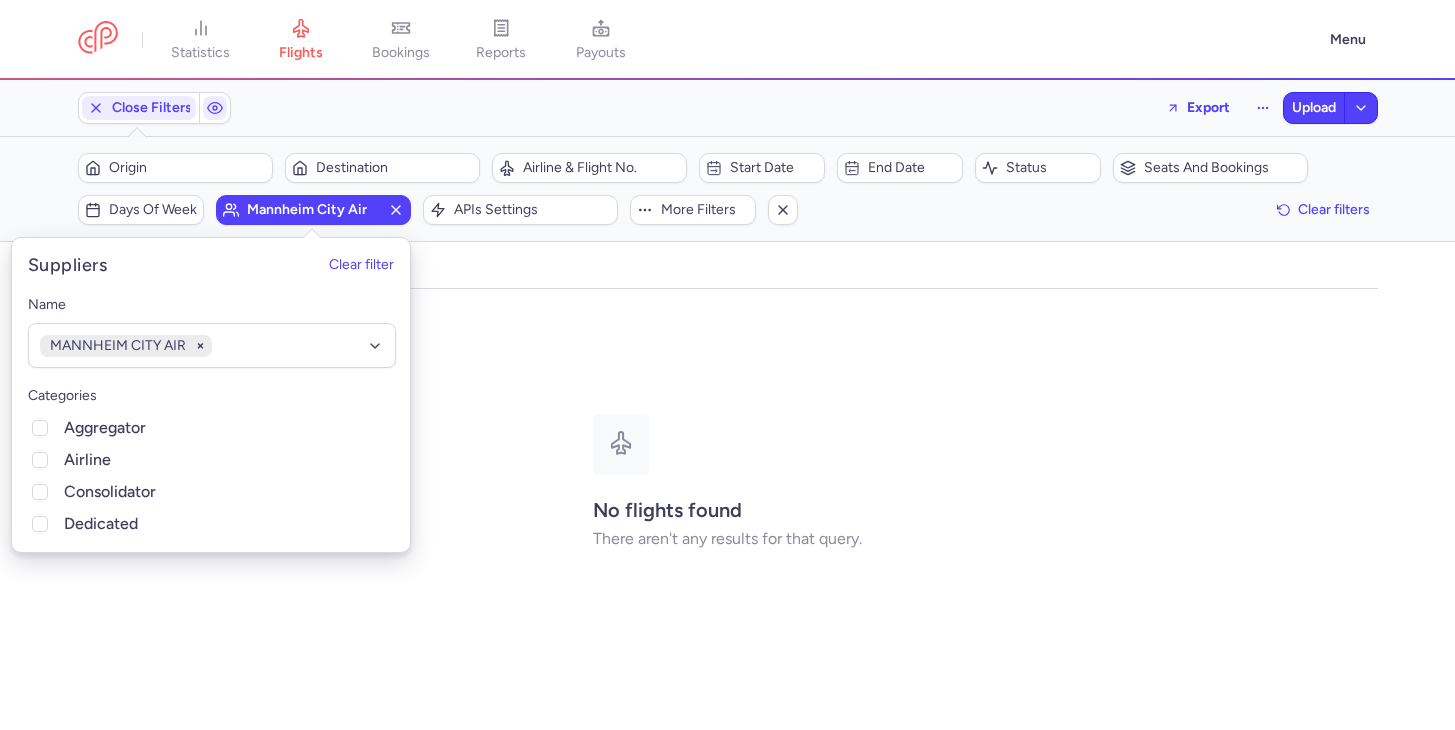 click on "organizations names: MANNHEIM CITY AIR No flights found There aren't any results for that query." 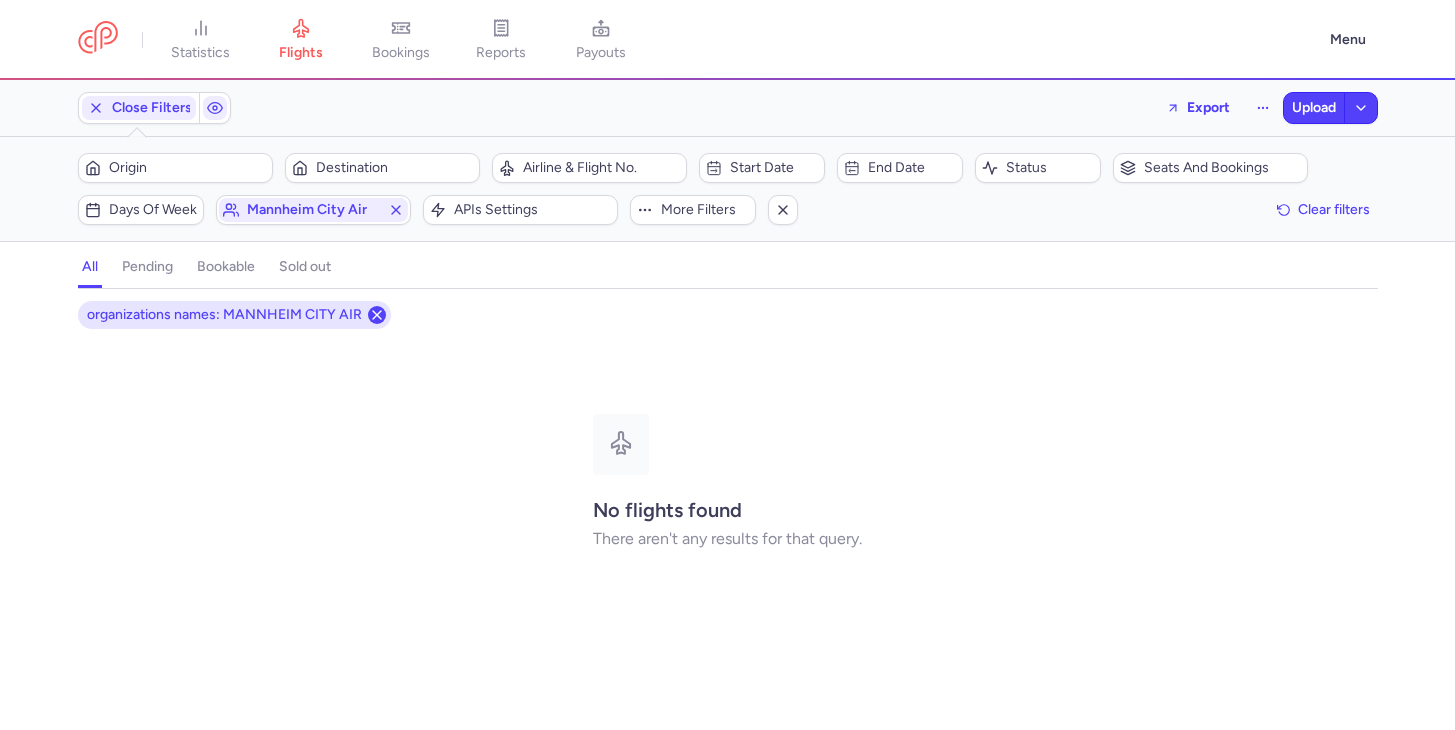 click 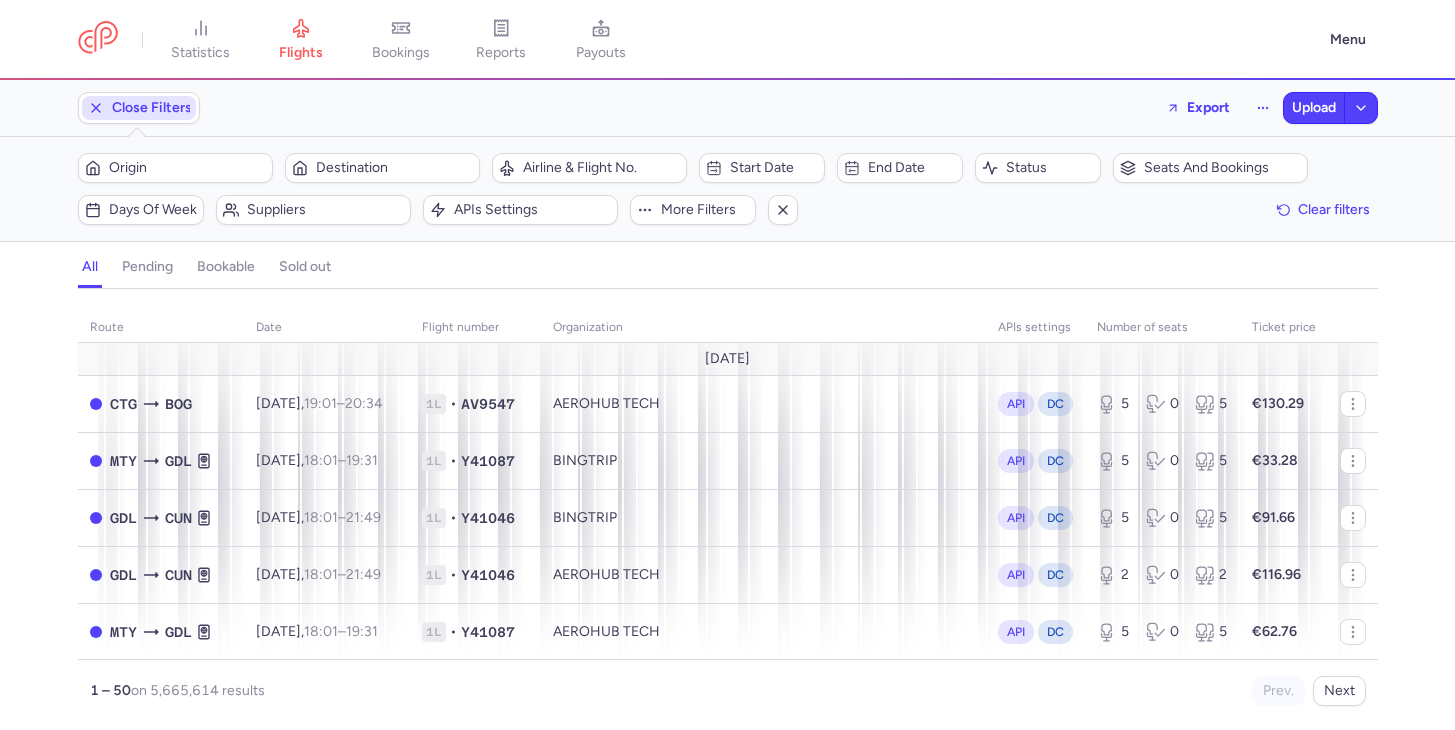 click 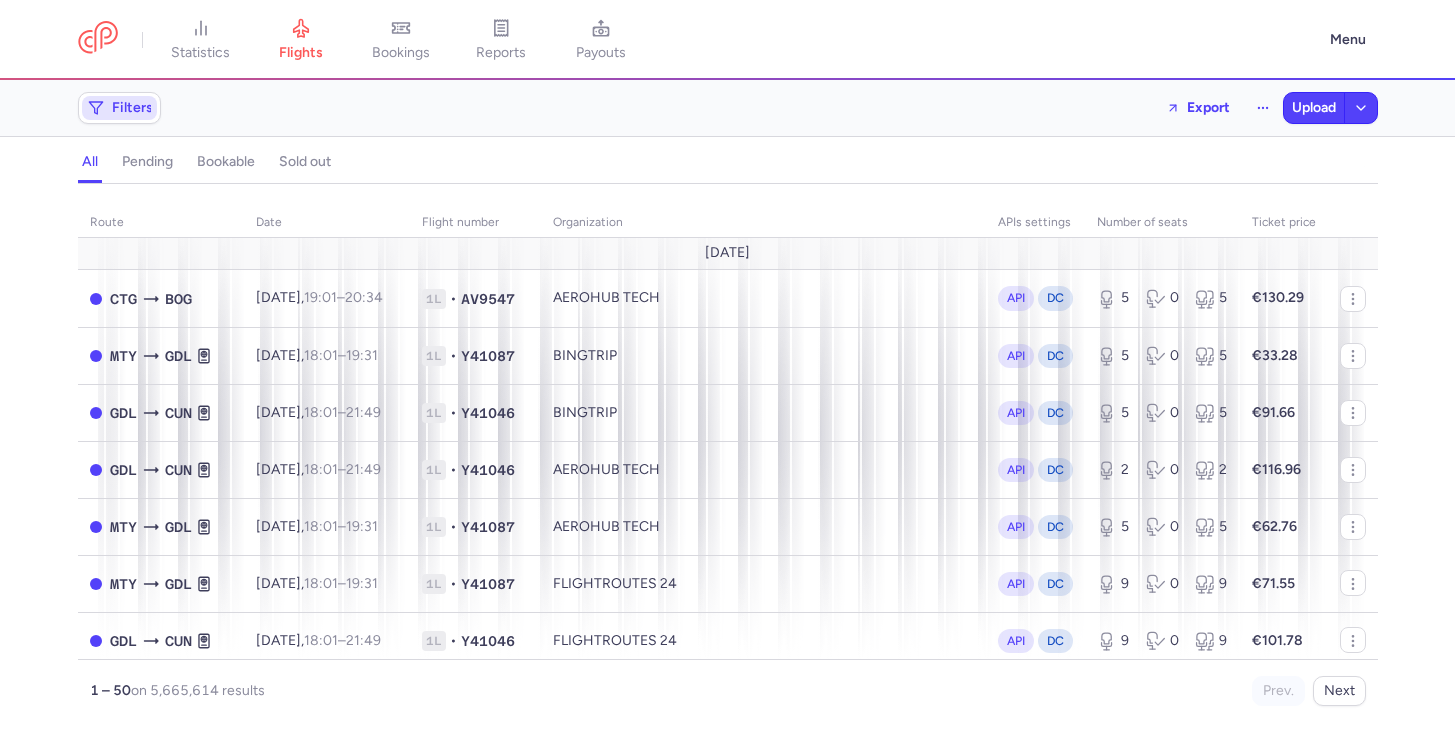 click 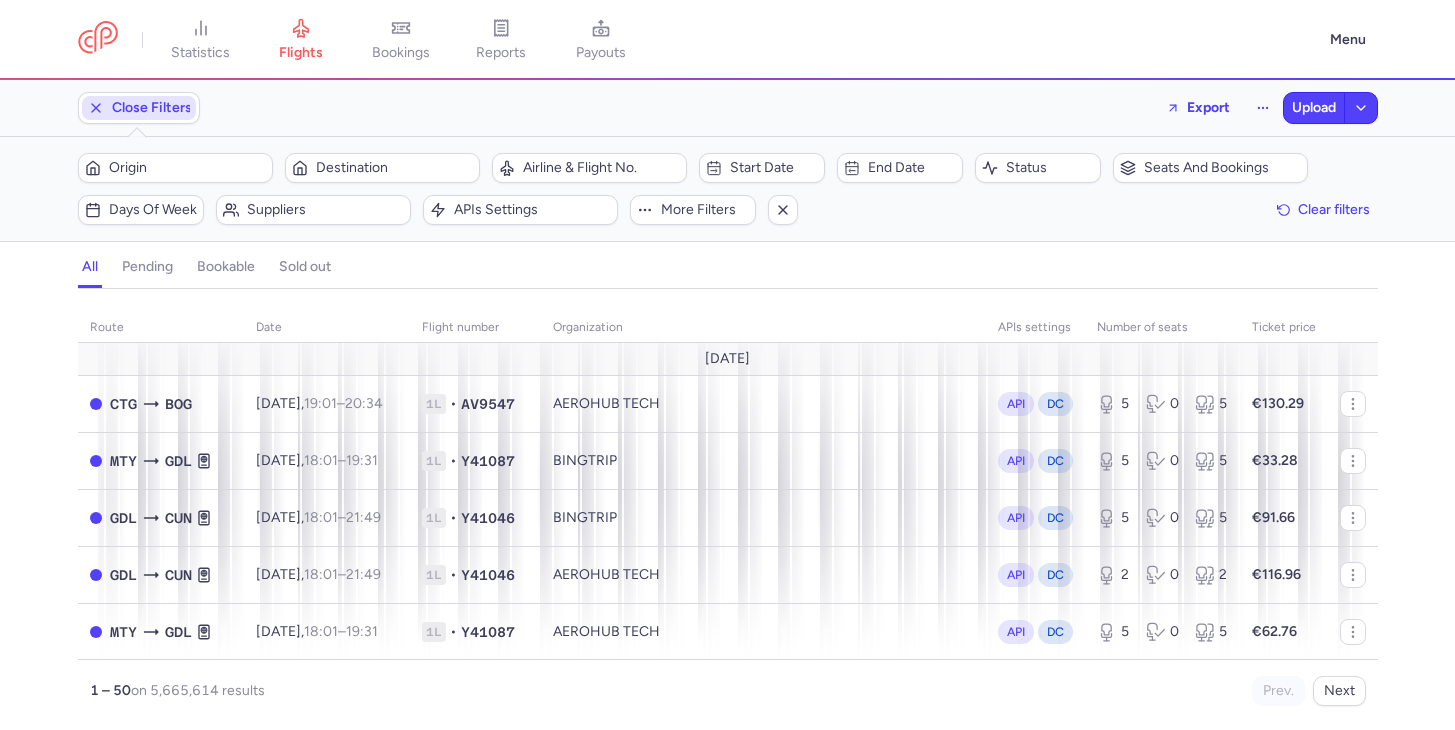 scroll, scrollTop: 0, scrollLeft: 0, axis: both 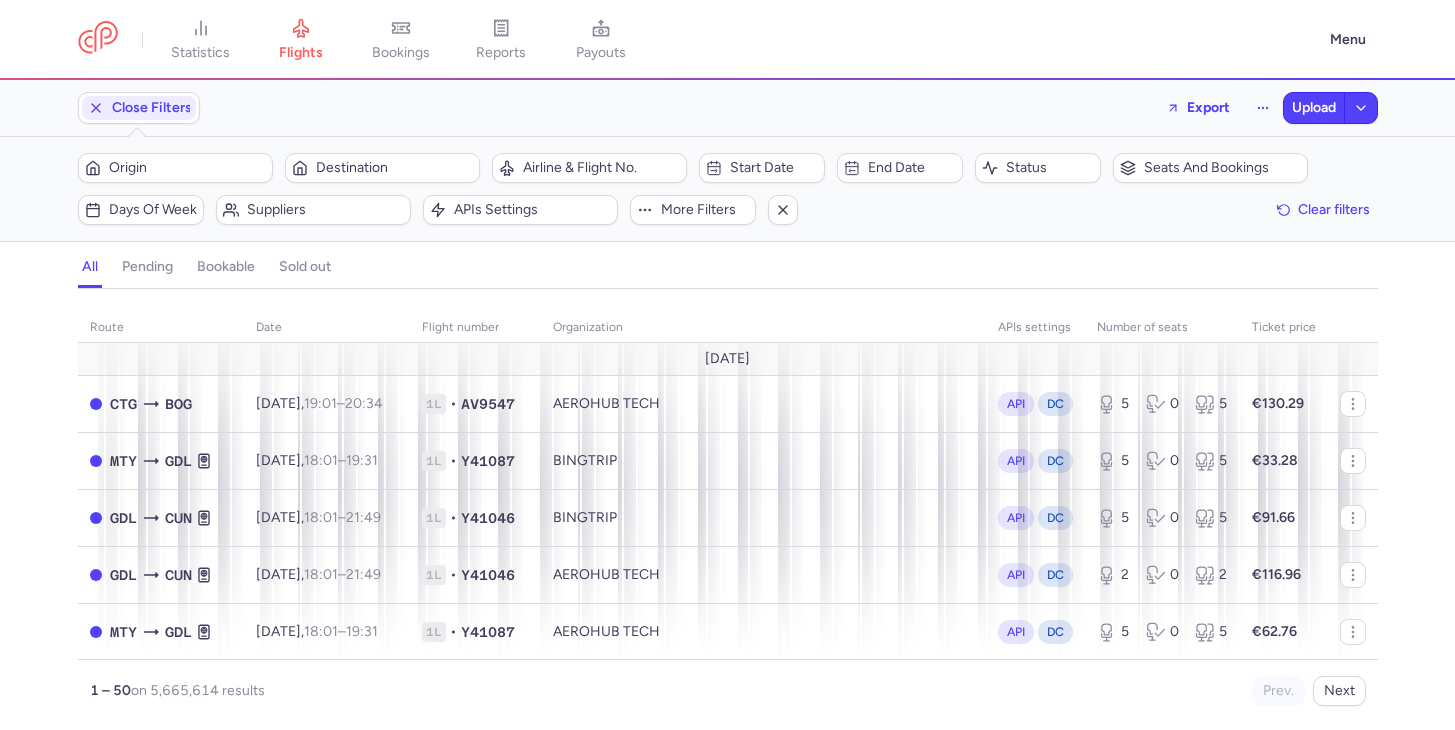 click on "Origin  Destination  Airline & Flight No.  Start date  End date  Status  Seats and bookings  Days of week Suppliers   APIs settings  More filters  Clear filters" 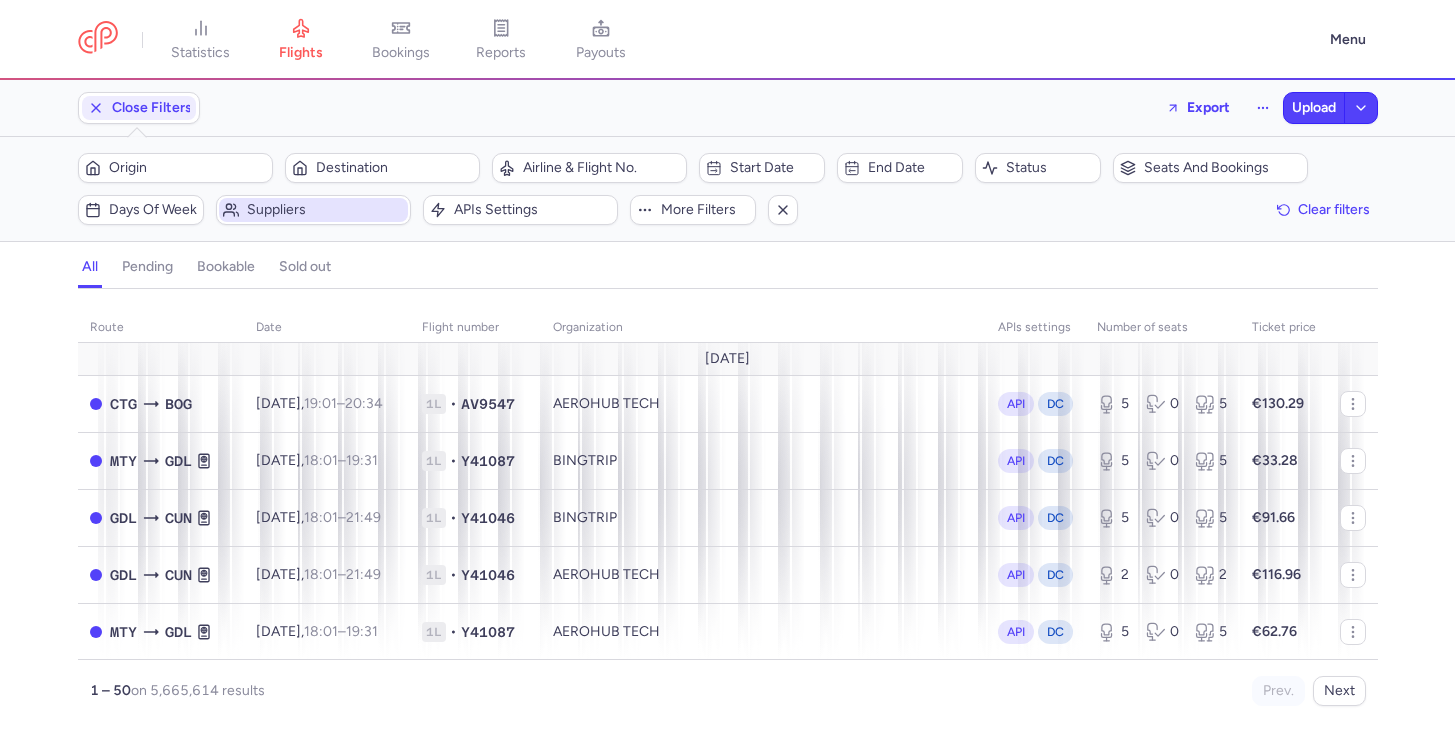 click on "Suppliers" at bounding box center [325, 210] 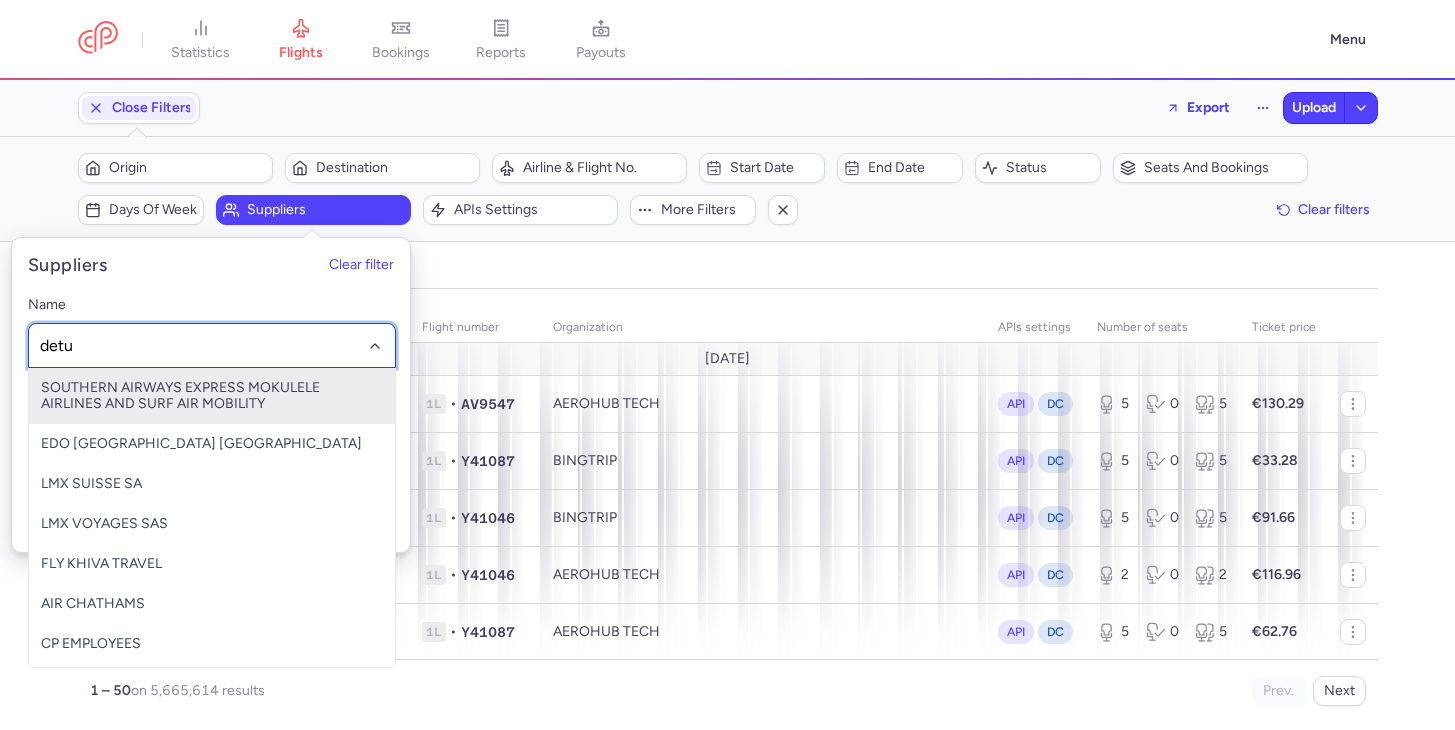 type on "detur" 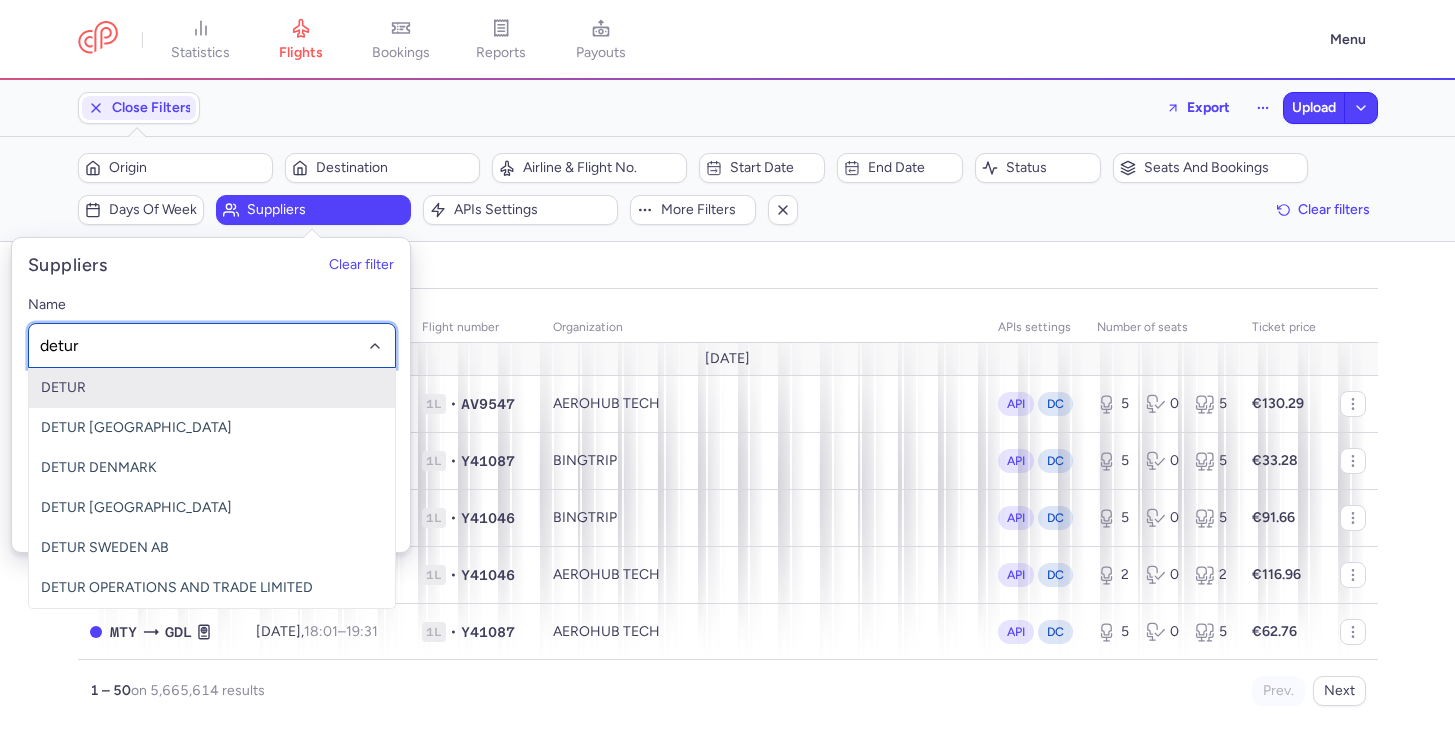 click on "DETUR" at bounding box center [212, 388] 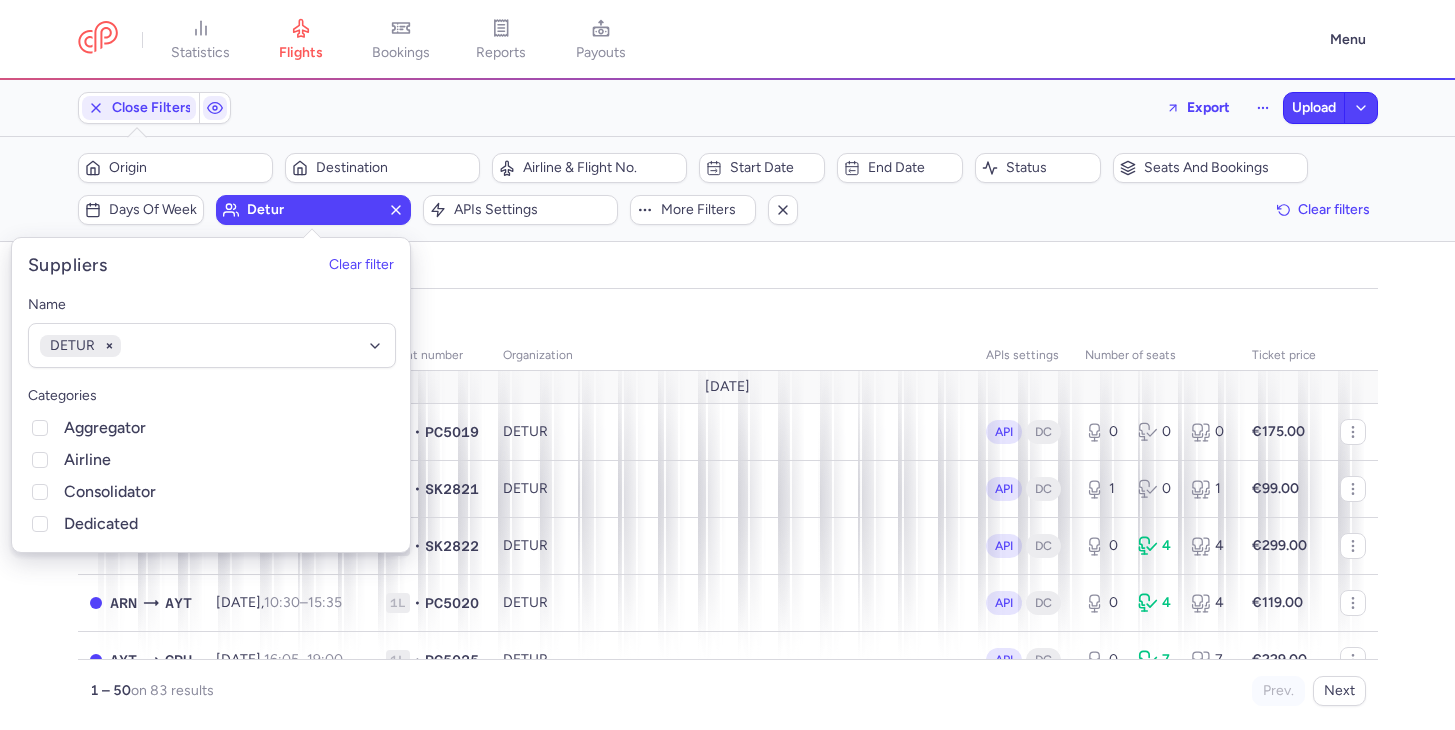 click on "organizations names: DETUR route date Flight number organization APIs settings number of seats Ticket price [DATE]  AYT  ARN [DATE]  06:20  –  09:40  +0 1L • PC5019 DETUR API DC 0 0 0 €175.00  CPH  GZP [DATE]  06:05  –  10:35  +0 1L • SK2821 DETUR API DC 1 0 1 €99.00  GZP  CPH [DATE]  11:25  –  14:20  +0 1L • SK2822 DETUR API DC 0 4 4 €299.00  ARN  AYT [DATE]  10:30  –  15:35  +0 1L • PC5020 DETUR API DC 0 4 4 €119.00  AYT  CPH [DATE]  16:05  –  19:00  +0 1L • PC5025 DETUR API DC 0 7 7 €229.00  CPH  AYT [DATE]  19:50  –  00:25  +1 1L • PC5026 DETUR API DC 4 0 4 €89.00  AYT  AAL [DATE]  08:10  –  11:20  +0 1L • PC5077 DETUR API DC 0 6 6 €249.00  AAL  AYT [DATE]  12:15  –  17:15  +0 1L • PC5078 DETUR API DC 4 0 4 €99.00  AYT  HEL [DATE]  15:20  –  19:40  +0 1L • PC5165 DETUR API DC 0 7 7 €199.00  HEL  AYT [DATE]  20:30  –  00:35  +1 1L • PC5166 DETUR API DC 6 0 6 €99.00  AYT  GOT 14:10  –" 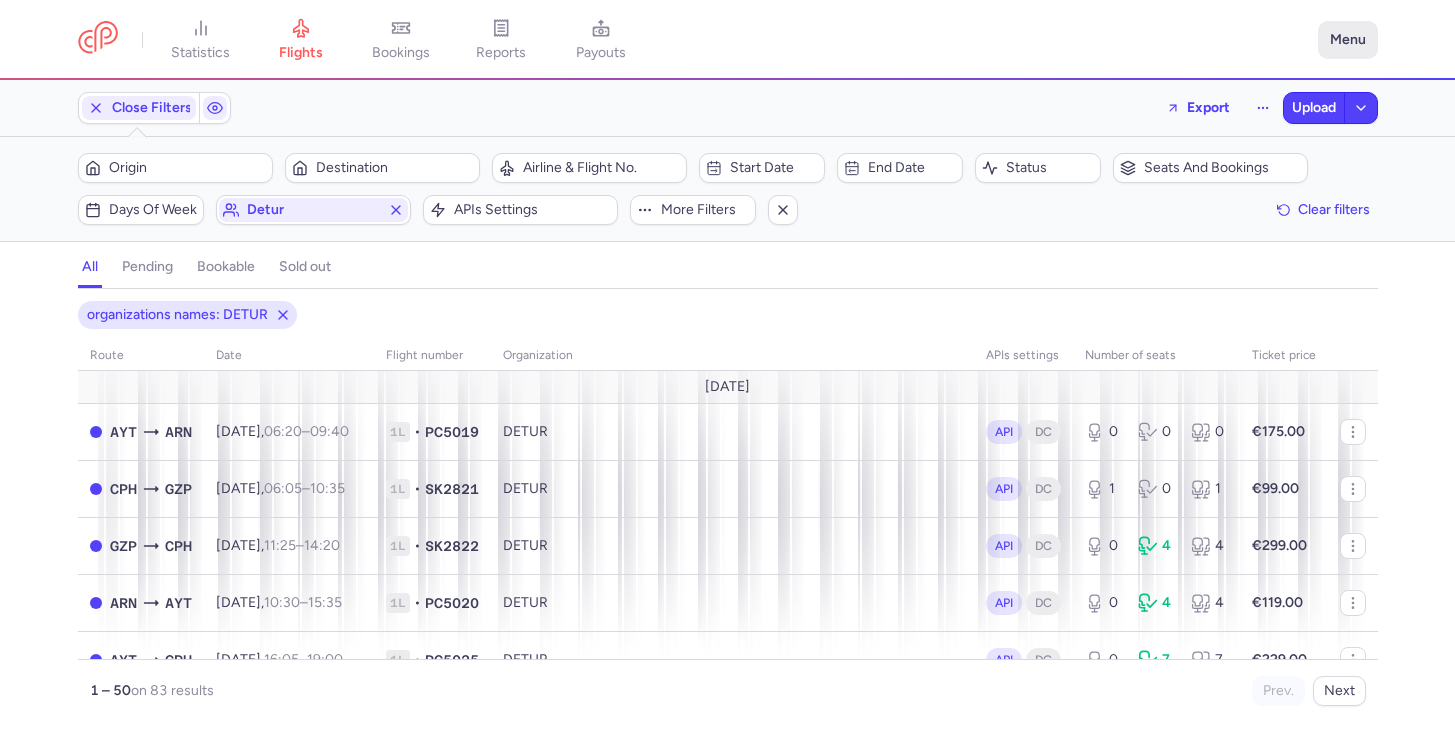 click on "Menu" at bounding box center [1348, 40] 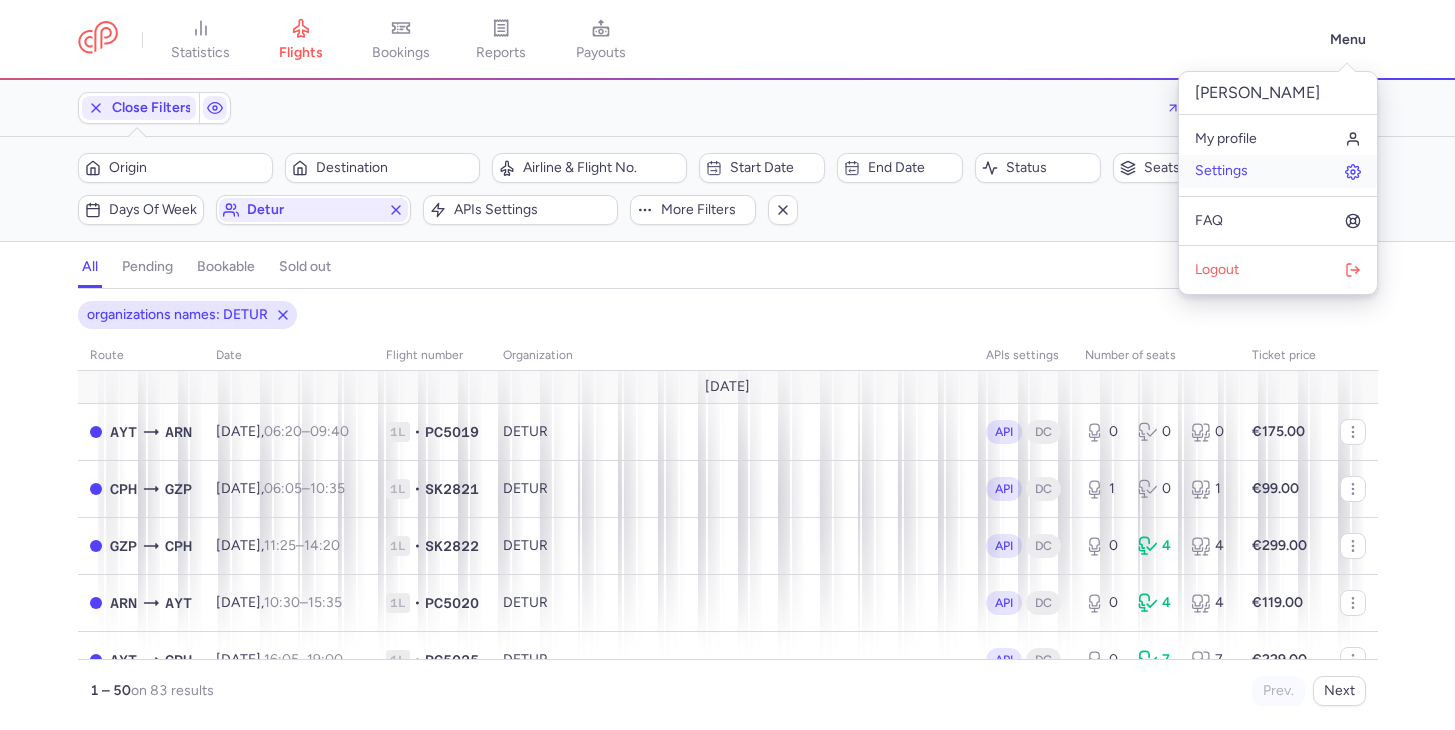 click on "Settings" at bounding box center [1278, 171] 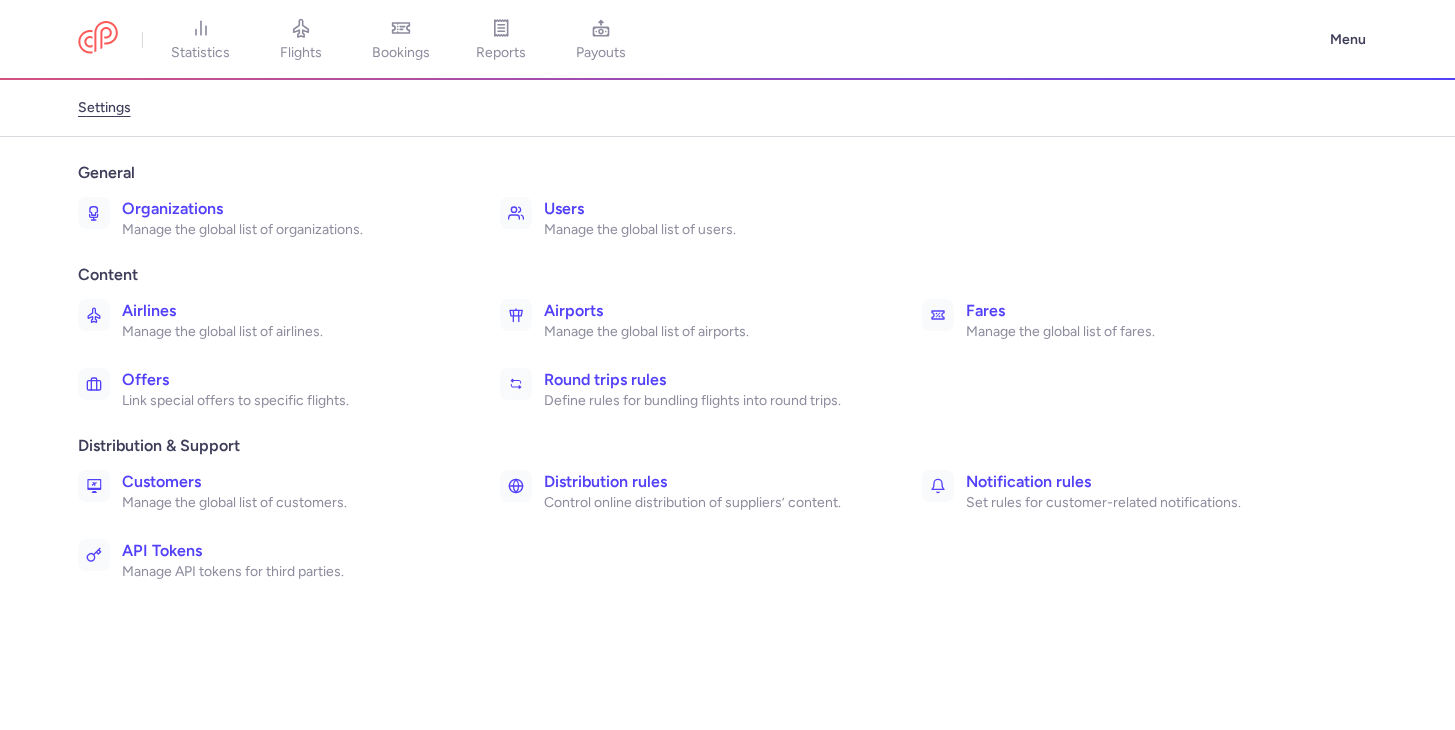 click on "Organizations" at bounding box center [289, 209] 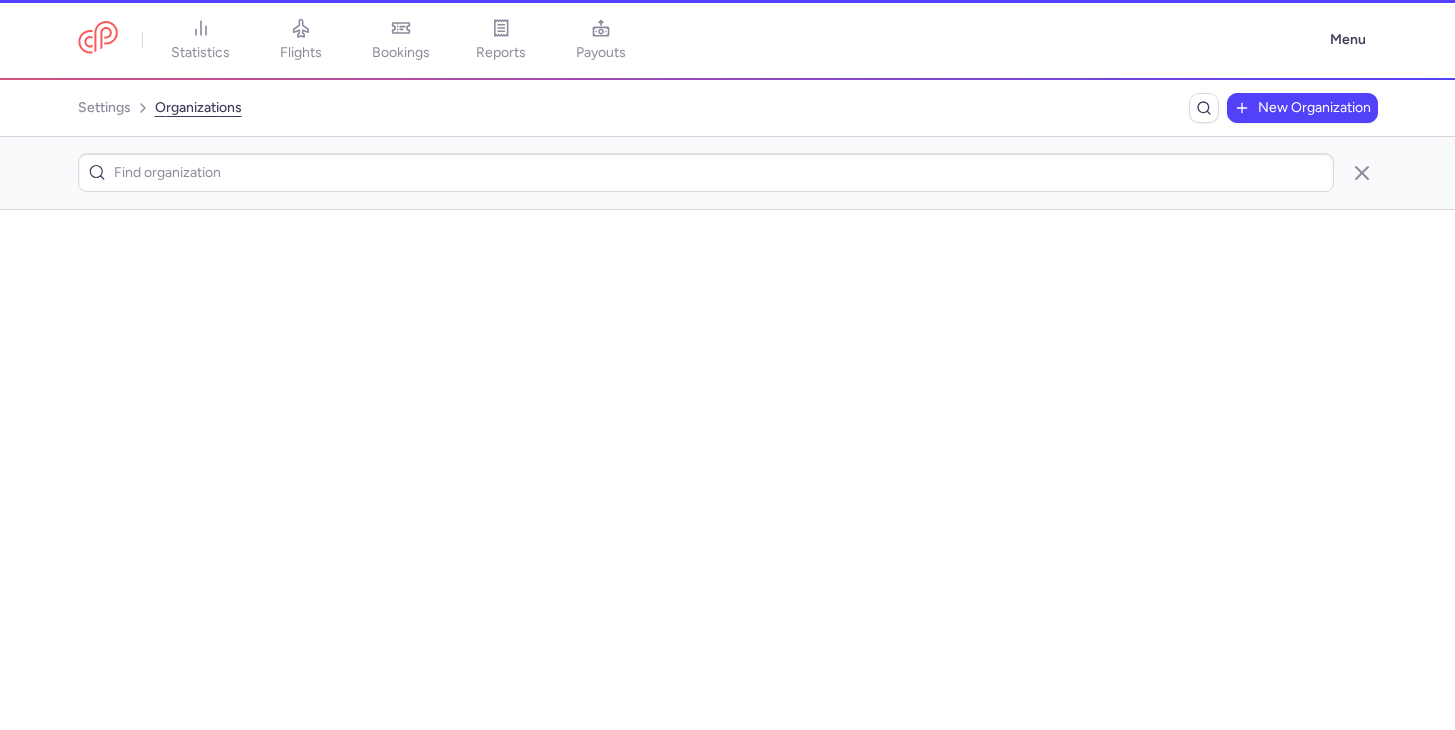 scroll, scrollTop: 0, scrollLeft: 0, axis: both 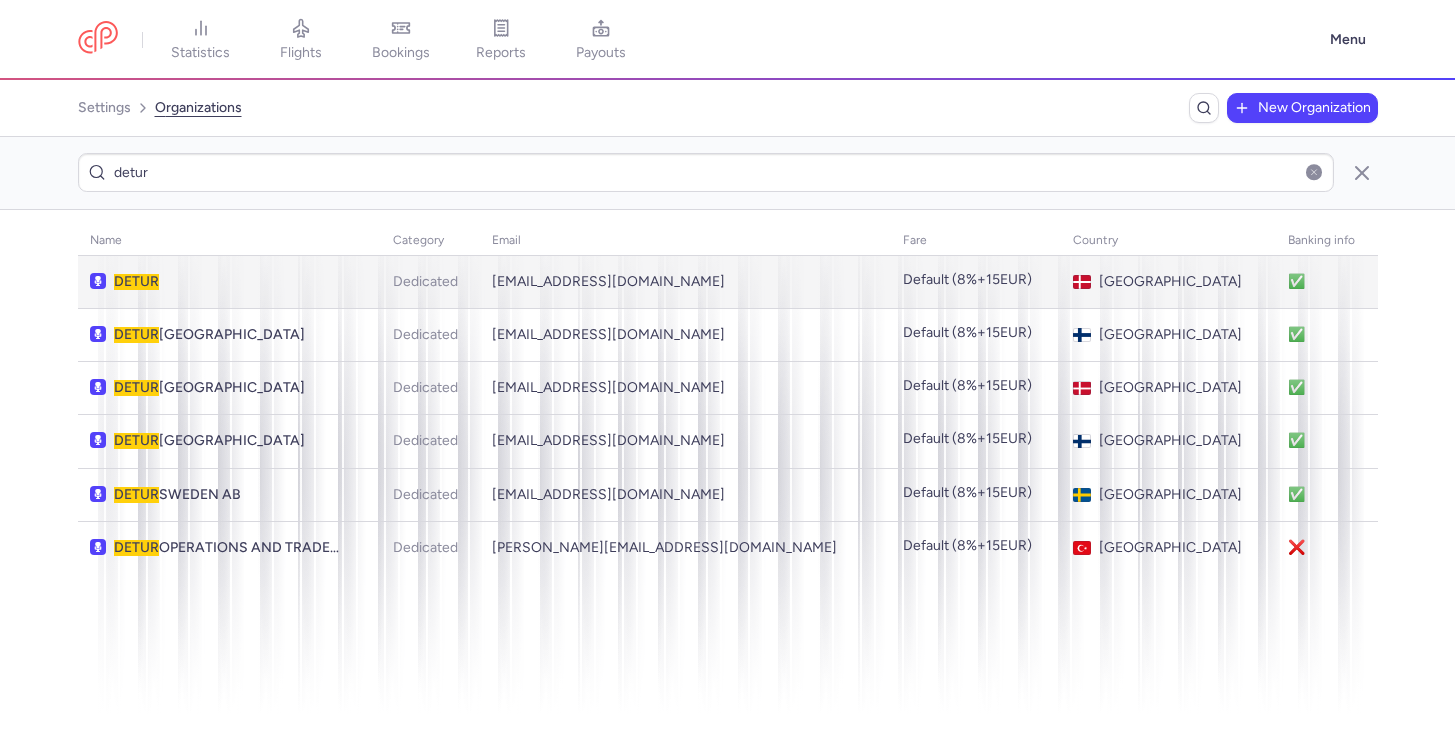 type on "detur" 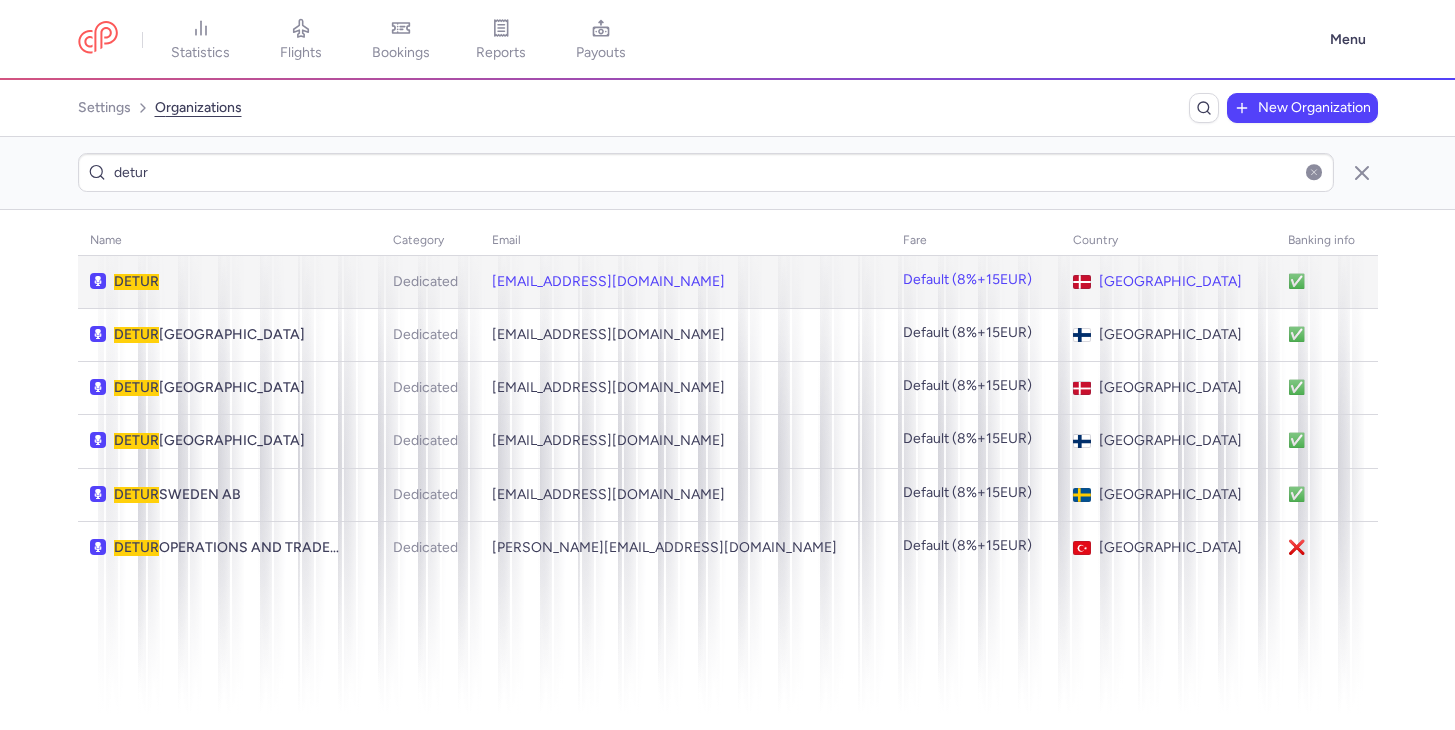 click on "DETUR" 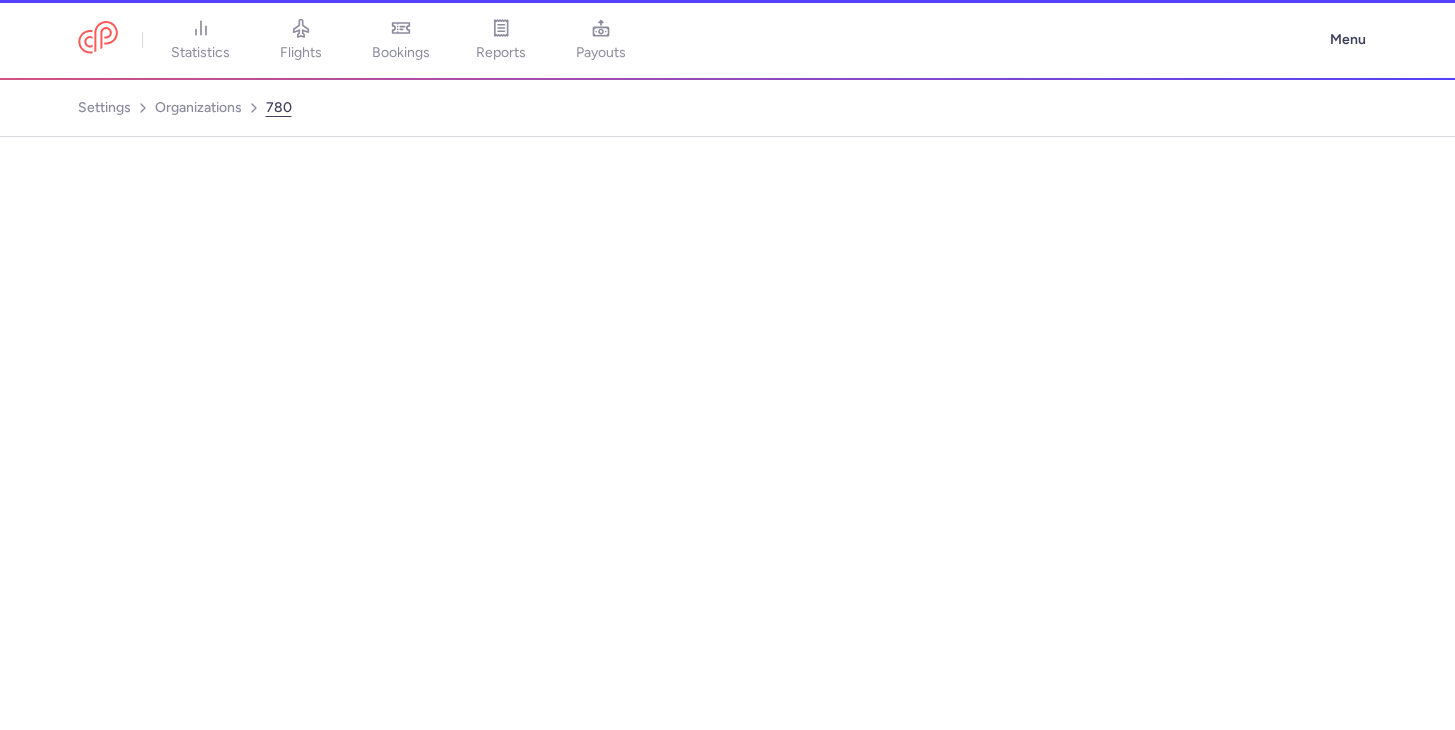 select on "DEDICATED" 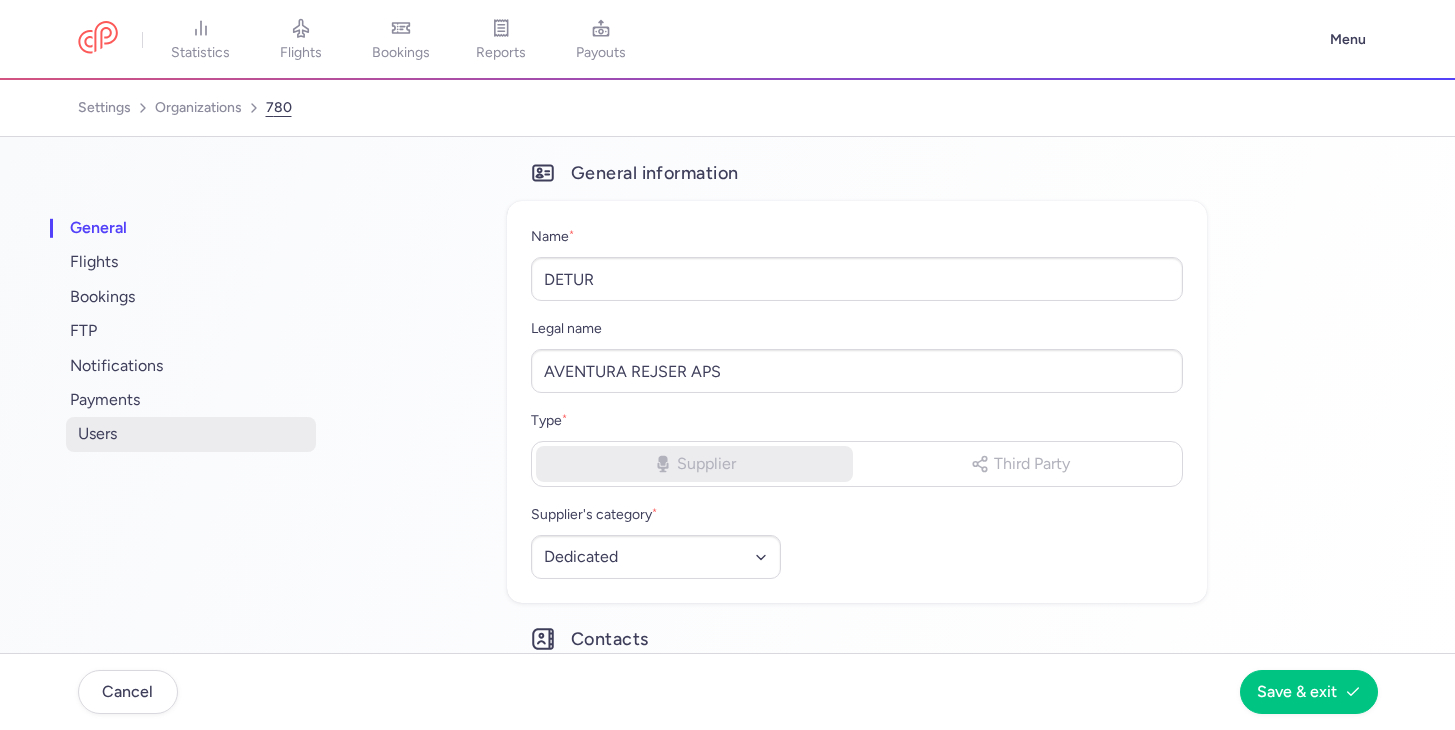 click on "users" at bounding box center (191, 434) 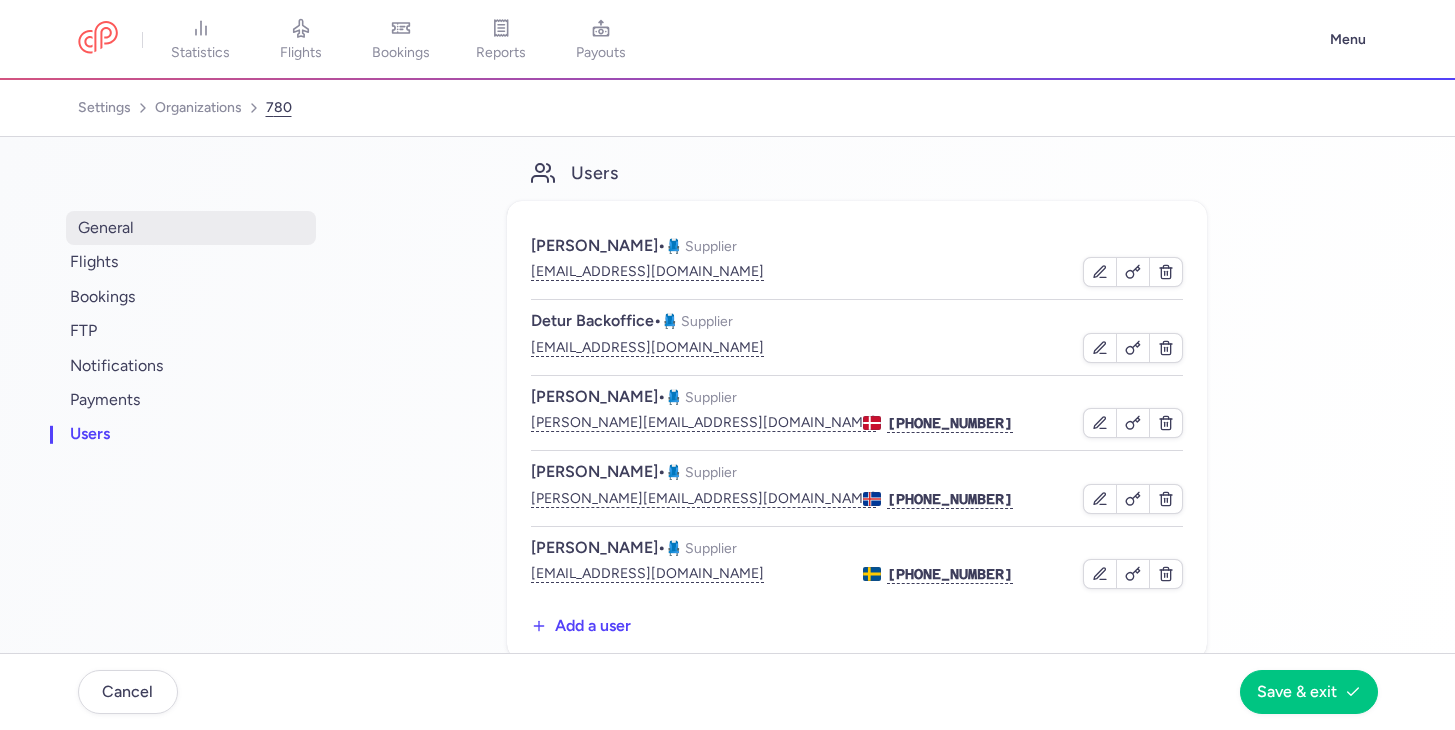 click on "general" at bounding box center (191, 228) 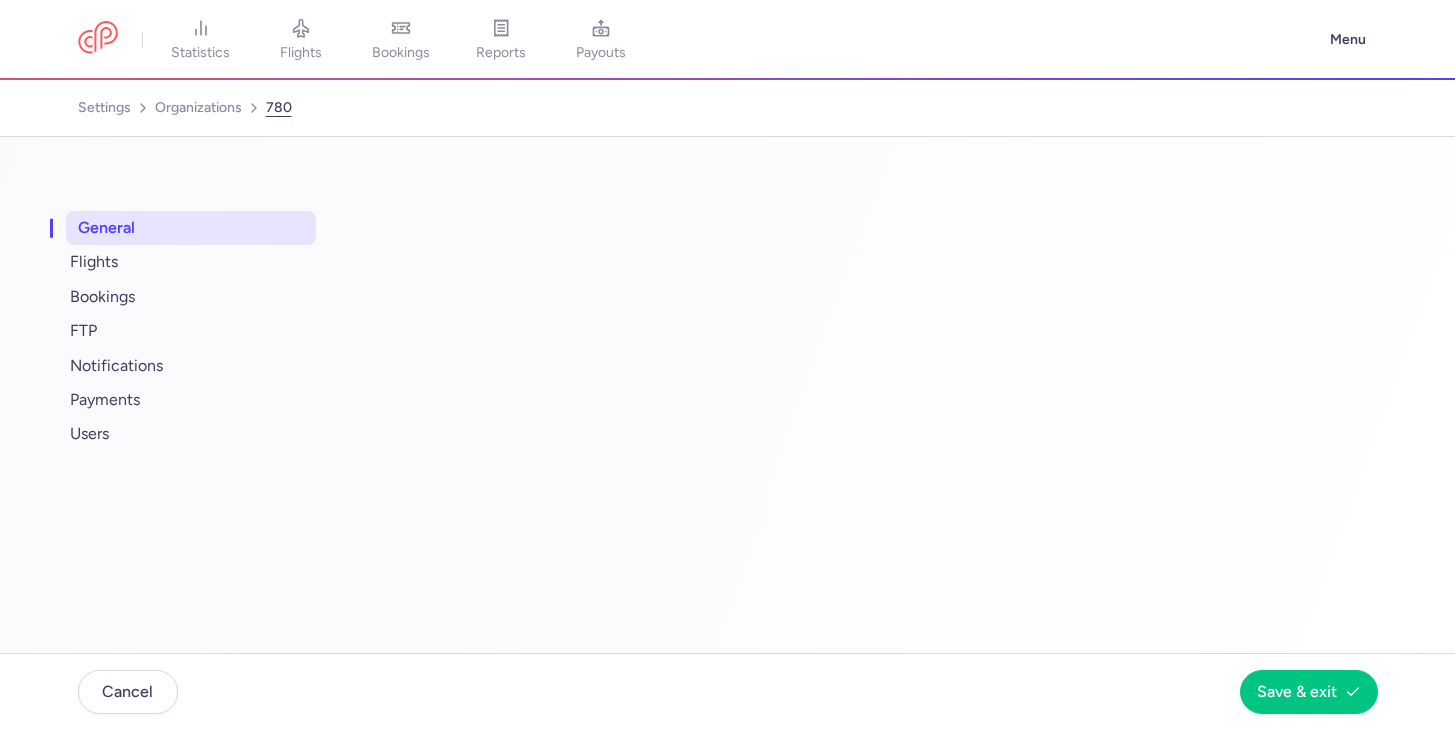 select on "DEDICATED" 